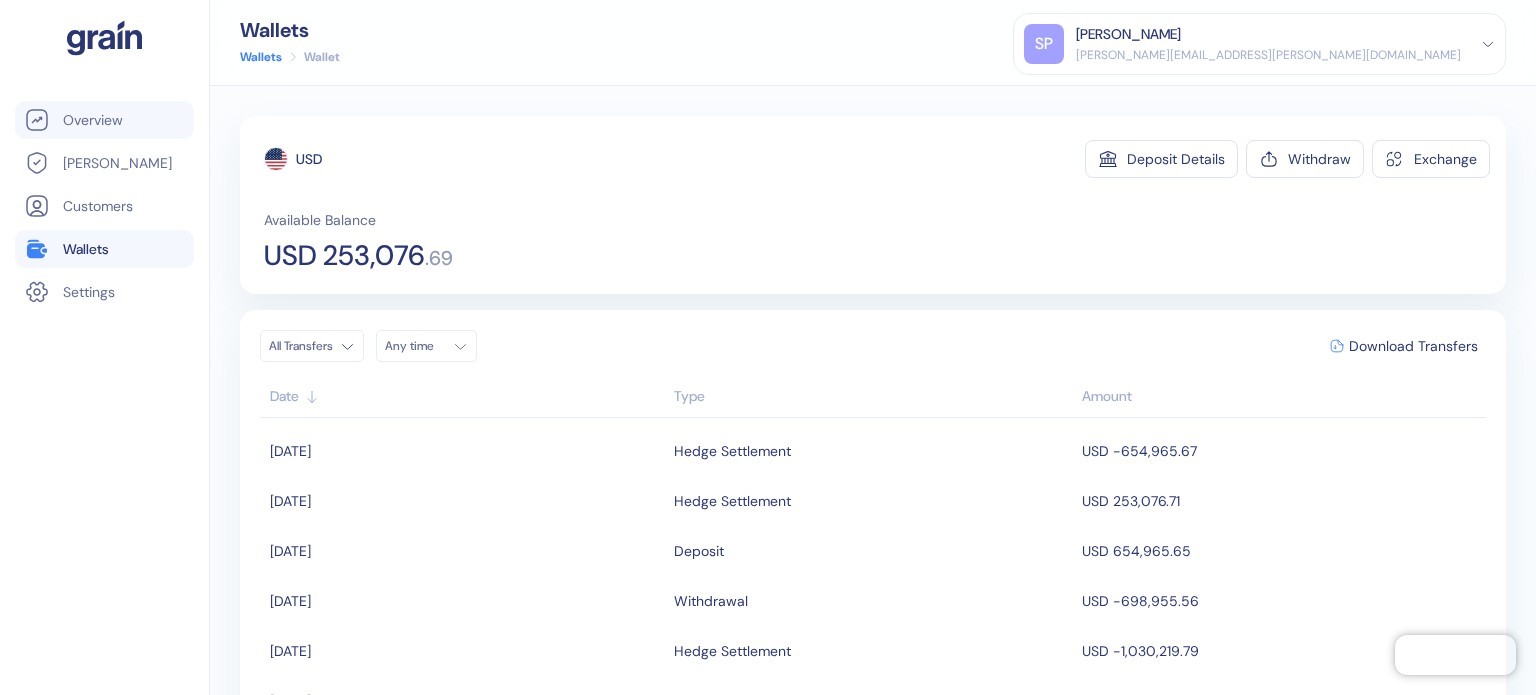 scroll, scrollTop: 0, scrollLeft: 0, axis: both 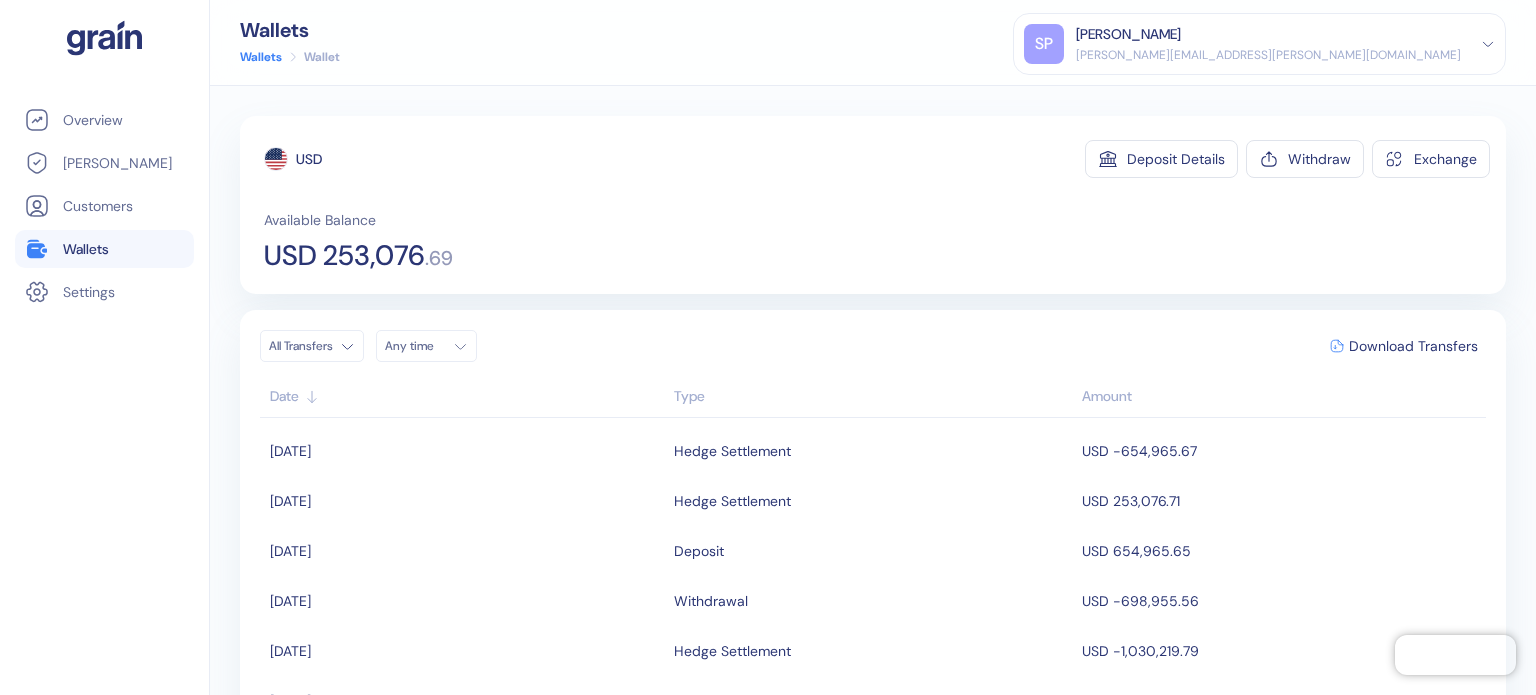 click on "Available Balance USD 253,076 . 69" at bounding box center [877, 240] 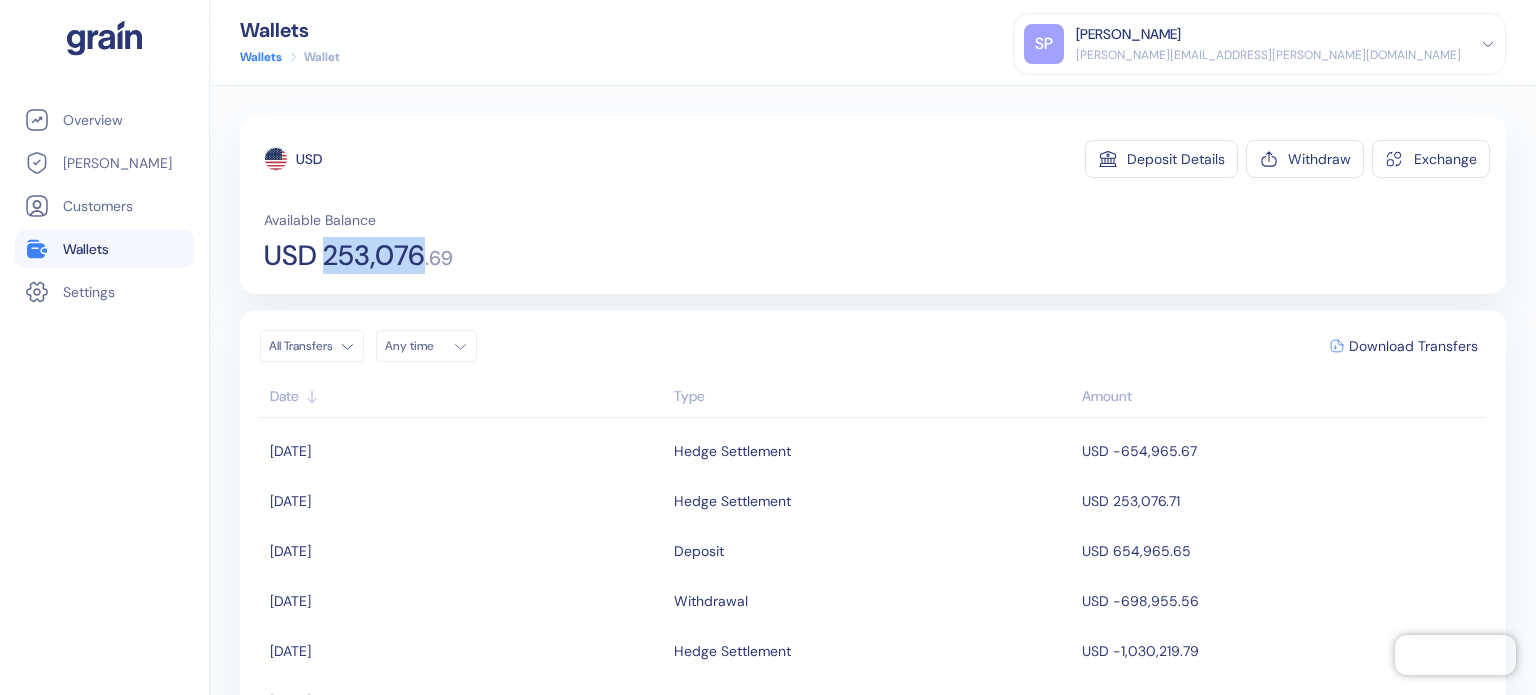 click on "USD 253,076" at bounding box center (344, 256) 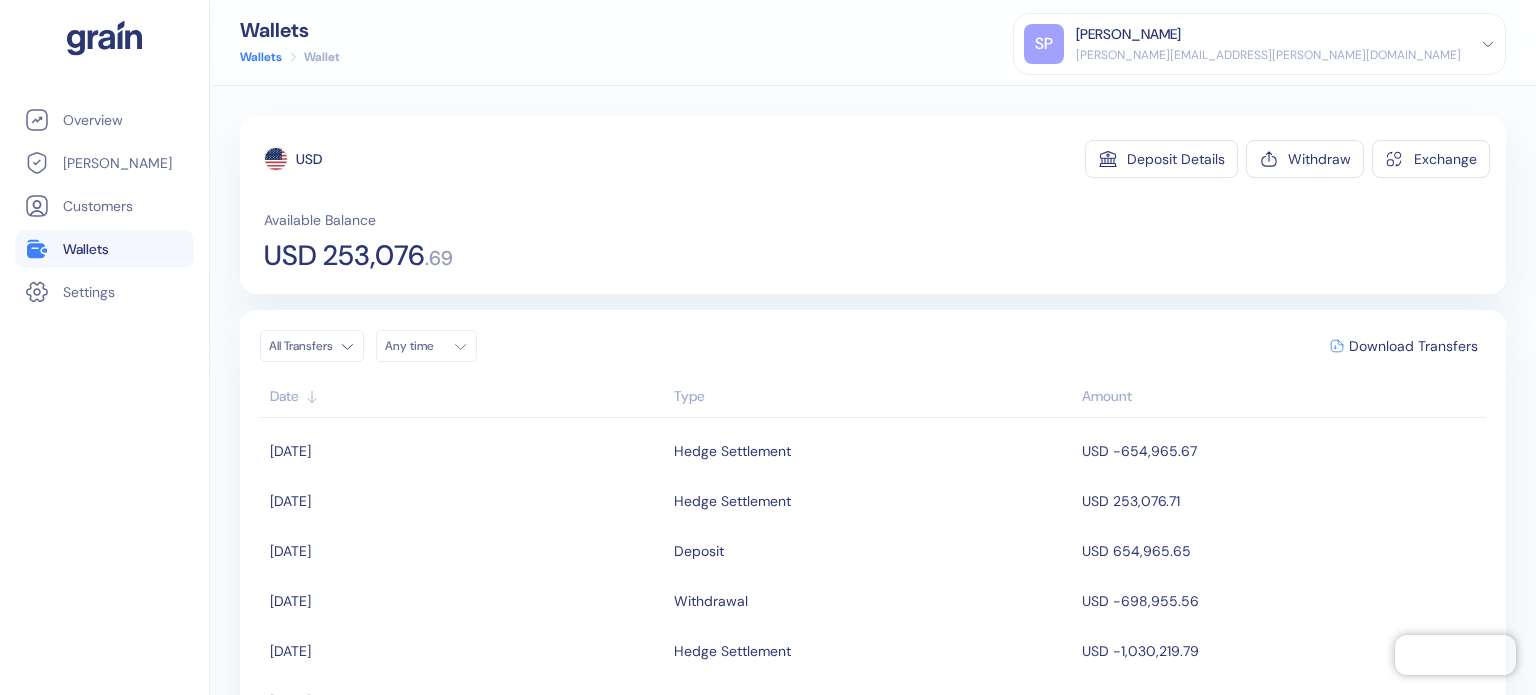 click on "Available Balance USD 253,076 . 69" at bounding box center [877, 240] 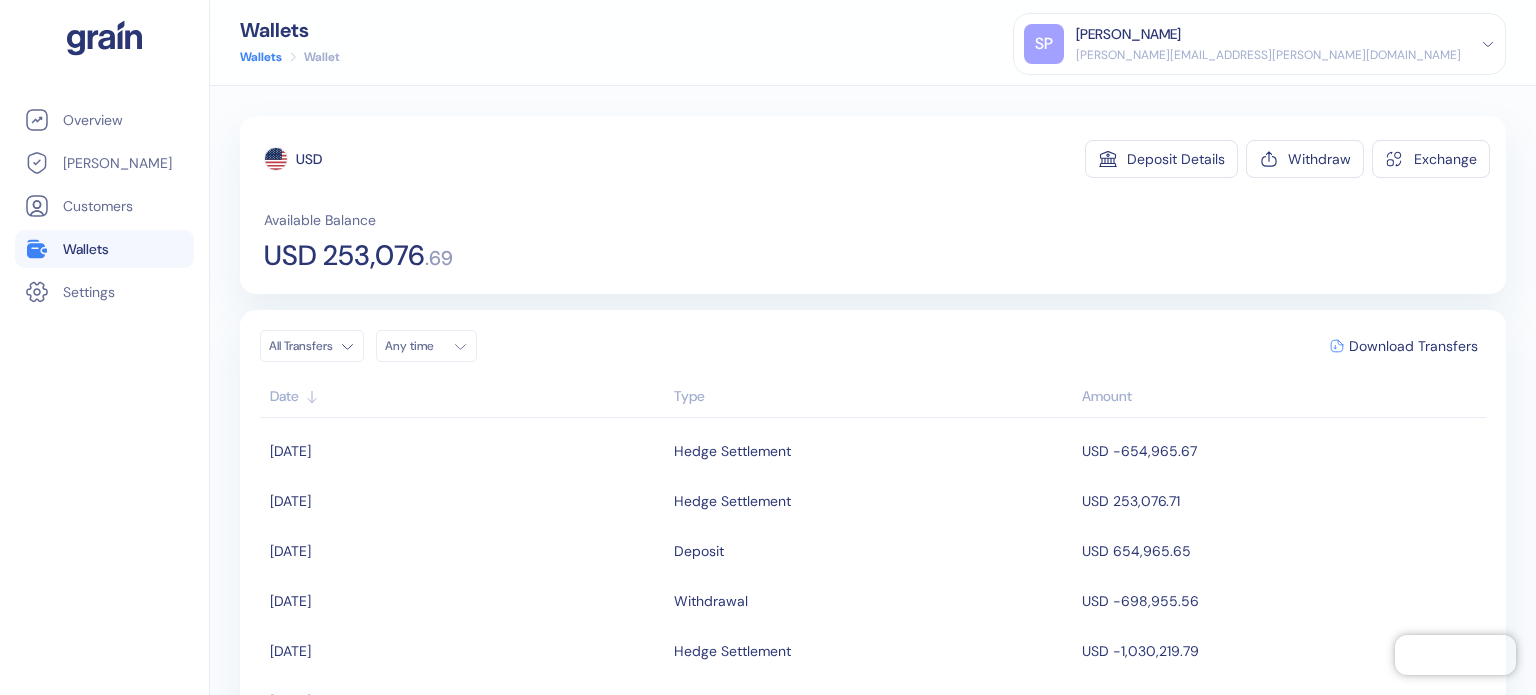 click on "USD Deposit Details Withdraw Exchange Available Balance USD 253,076 . 69" at bounding box center [873, 205] 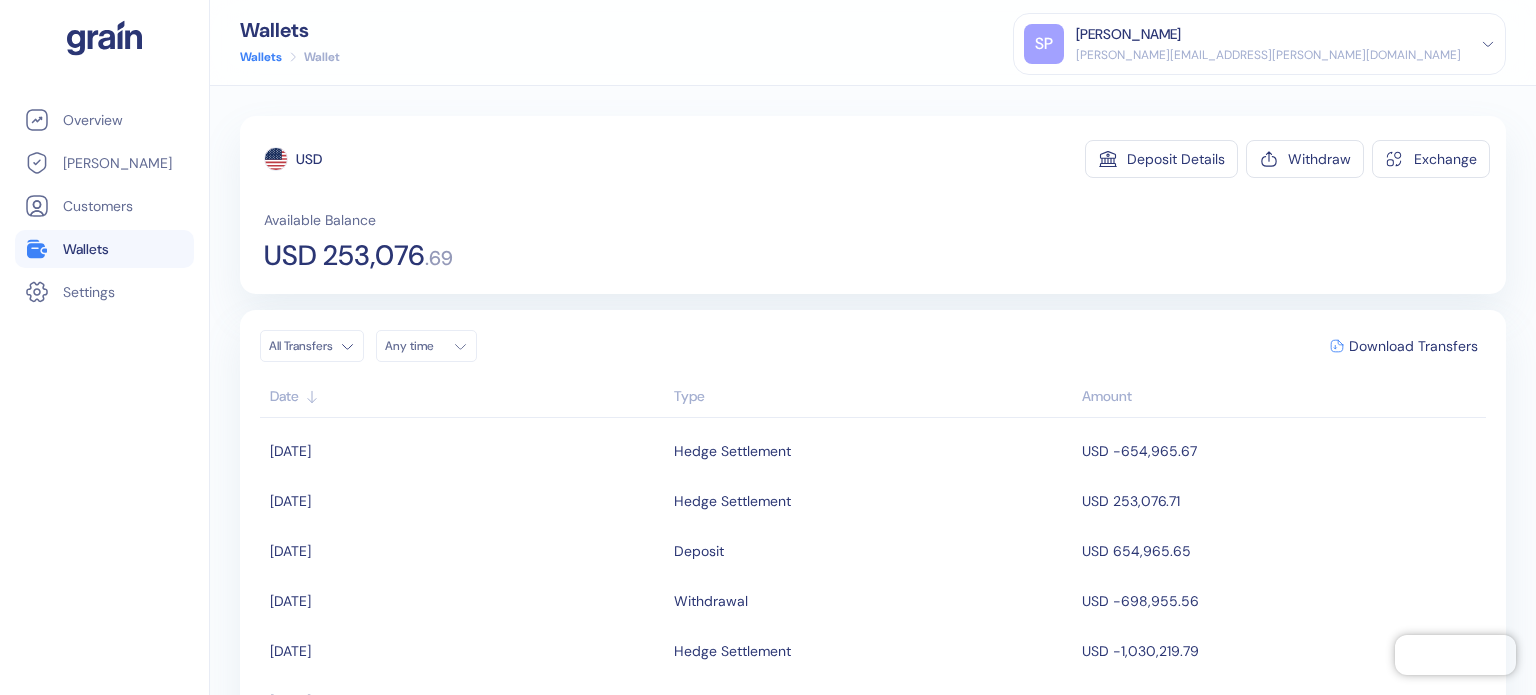 click on "Available Balance USD 253,076 . 69" at bounding box center (877, 240) 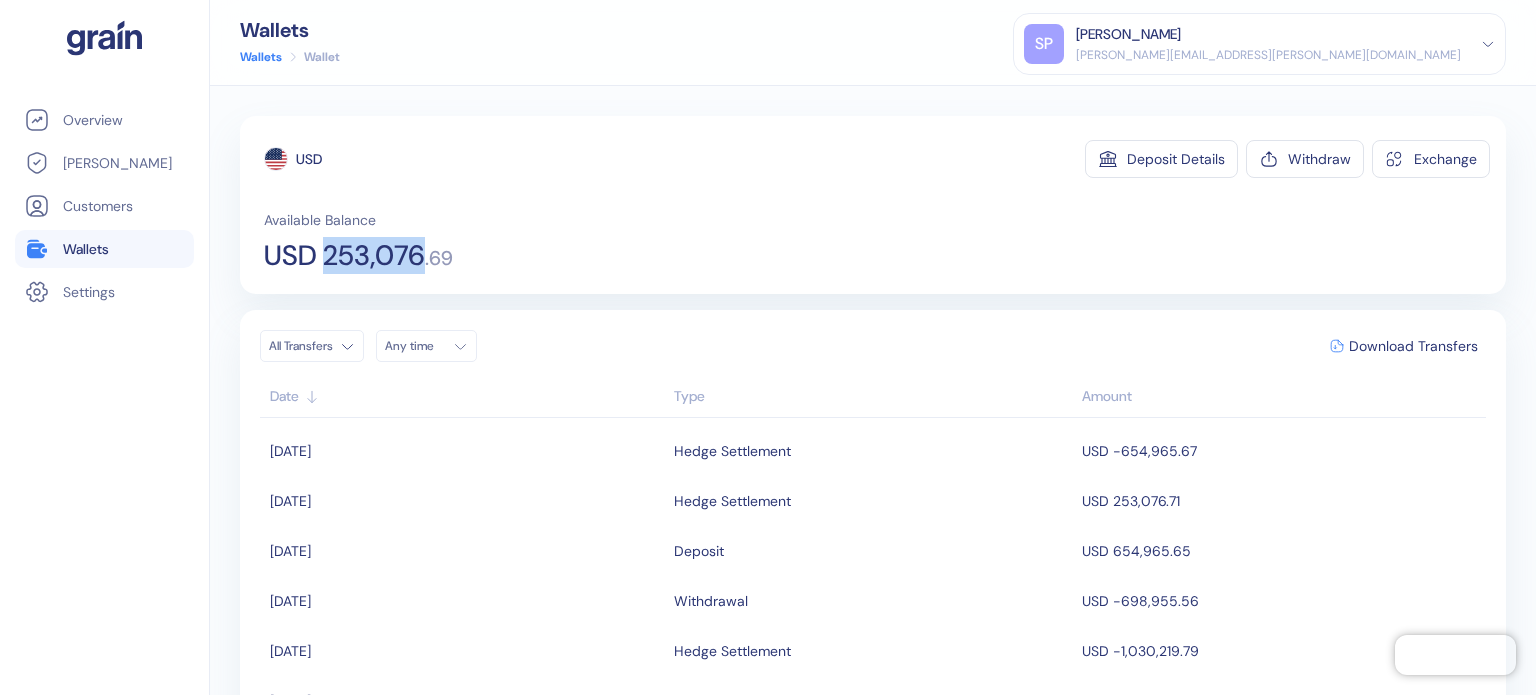 click on "USD 253,076" at bounding box center (344, 256) 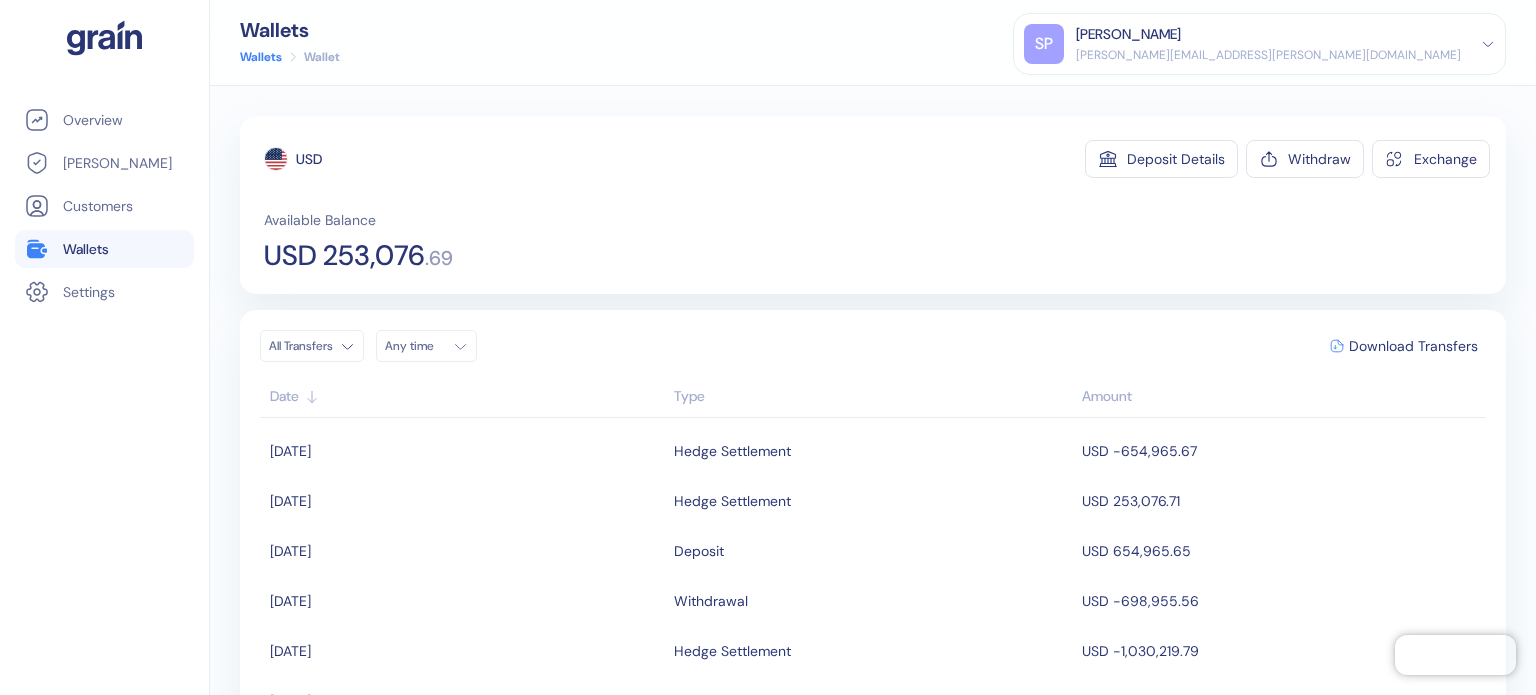 click on "USD Deposit Details Withdraw Exchange Available Balance USD 253,076 . 69" at bounding box center (873, 205) 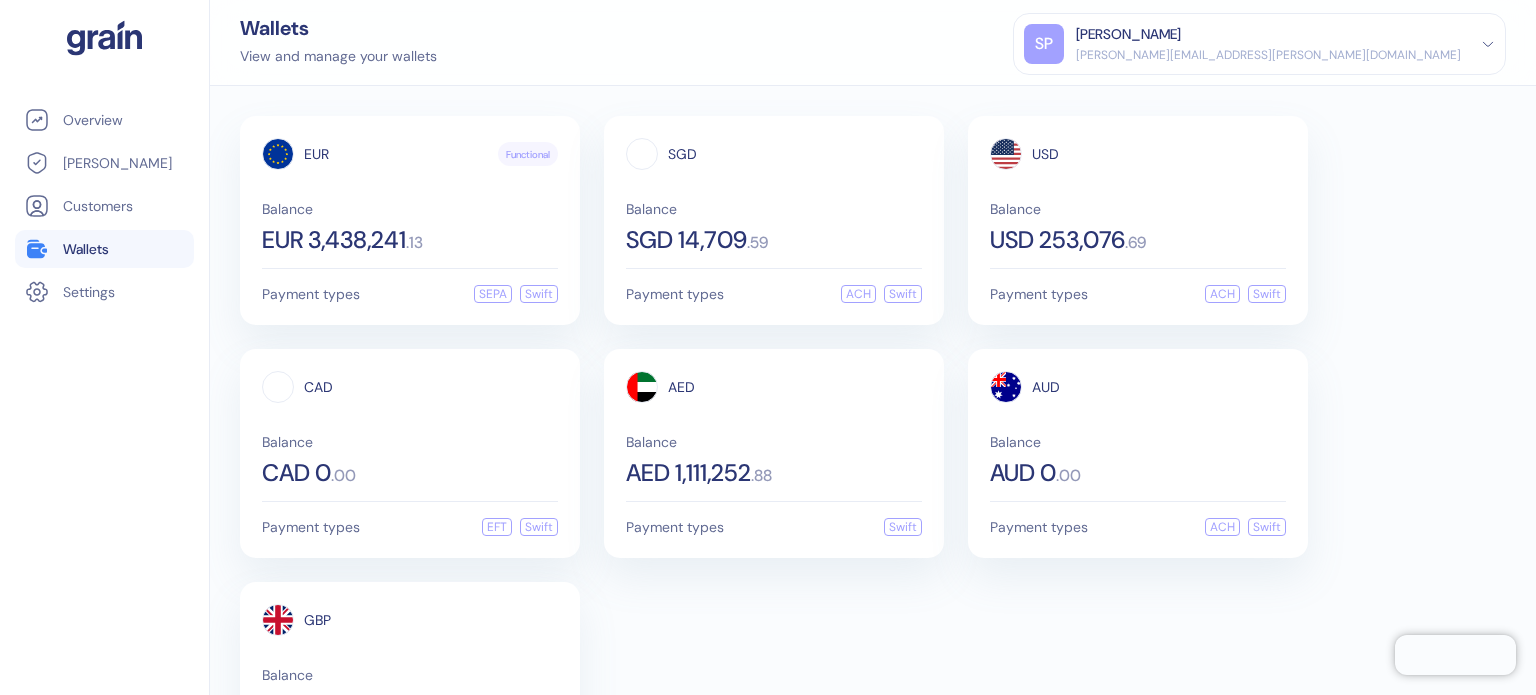 scroll, scrollTop: 0, scrollLeft: 0, axis: both 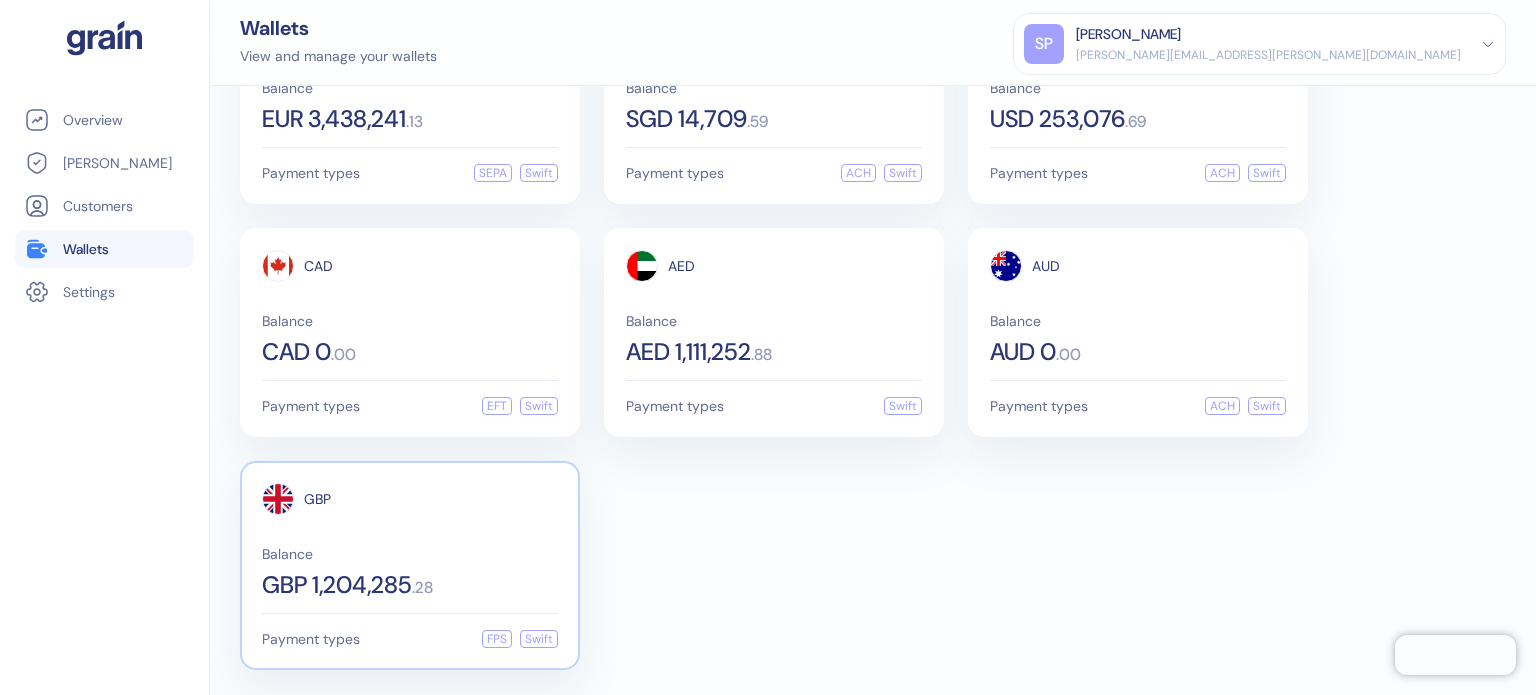 click on "GBP Balance GBP 1,204,285 . 28" at bounding box center (410, 540) 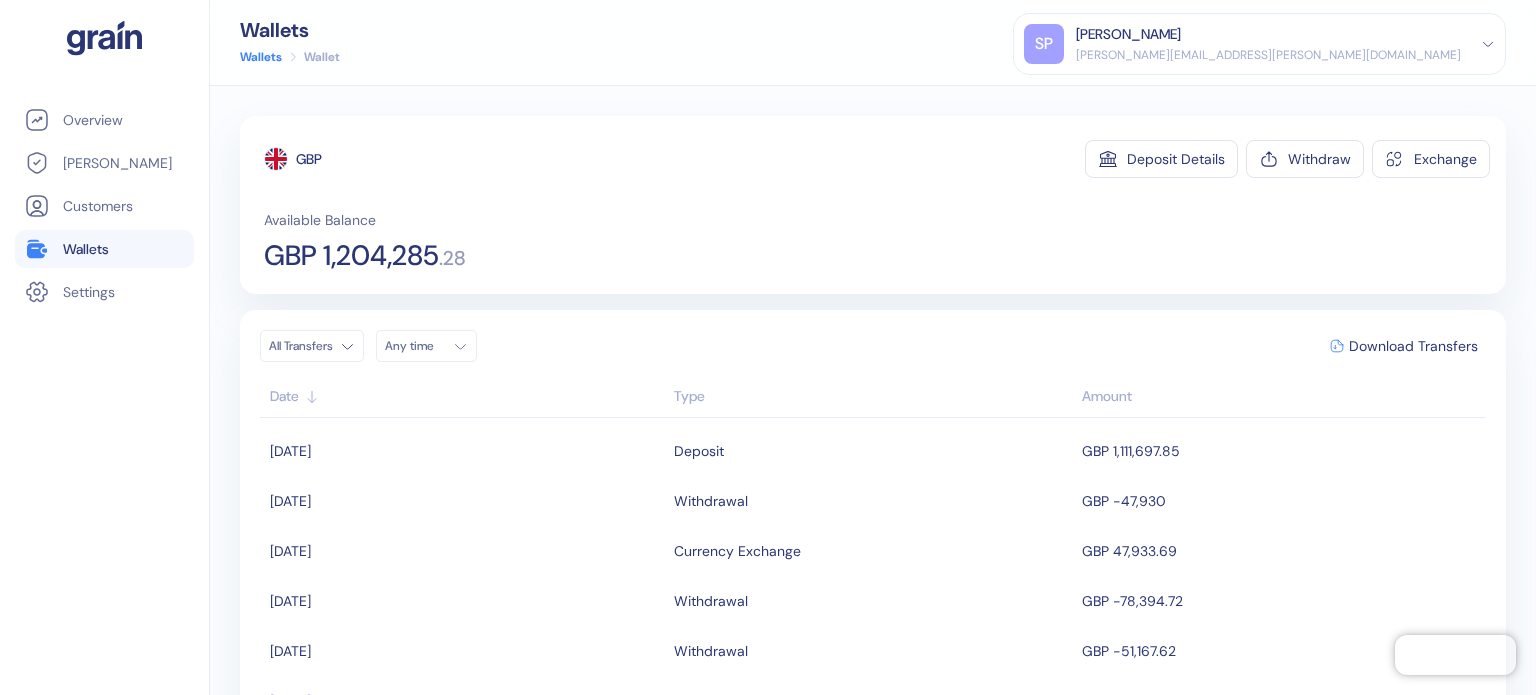 click on "All Transfers Any time Download Transfers Date Type Amount 07/08/2025 Deposit GBP 1,111,697.85 07/08/2025 Withdrawal GBP -47,930 07/08/2025 Currency Exchange GBP 47,933.69 07/08/2025 Withdrawal GBP -78,394.72 07/03/2025 Withdrawal GBP -51,167.62 07/03/2025 Hedge Settlement GBP 51,167.62 07/03/2025 Hedge Settlement GBP -150,059.08 07/03/2025 Hedge Settlement GBP -1,373,009.89 07/02/2025 Deposit GBP 1,523,072.57 07/01/2025 Hedge Settlement GBP 170,974.86 06/25/2025 Withdrawal GBP -250,889.92 06/25/2025 Hedge Settlement GBP 250,885.43 06/24/2025 Hedge Settlement GBP -1,250,754.11 06/23/2025 Deposit GBP 1,250,758.6 06/23/2025 Withdrawal GBP -120,533.14 06/23/2025 Hedge Settlement GBP 120,527.68 06/19/2025 Hedge Settlement GBP -1,331,531.54 06/18/2025 Withdrawal GBP -9,223.35 06/17/2025 Deposit GBP 1,331,537 06/17/2025 Hedge Settlement GBP 9,223.35 First 1 Last 1-20 of 3,011 Results" at bounding box center [873, 560] 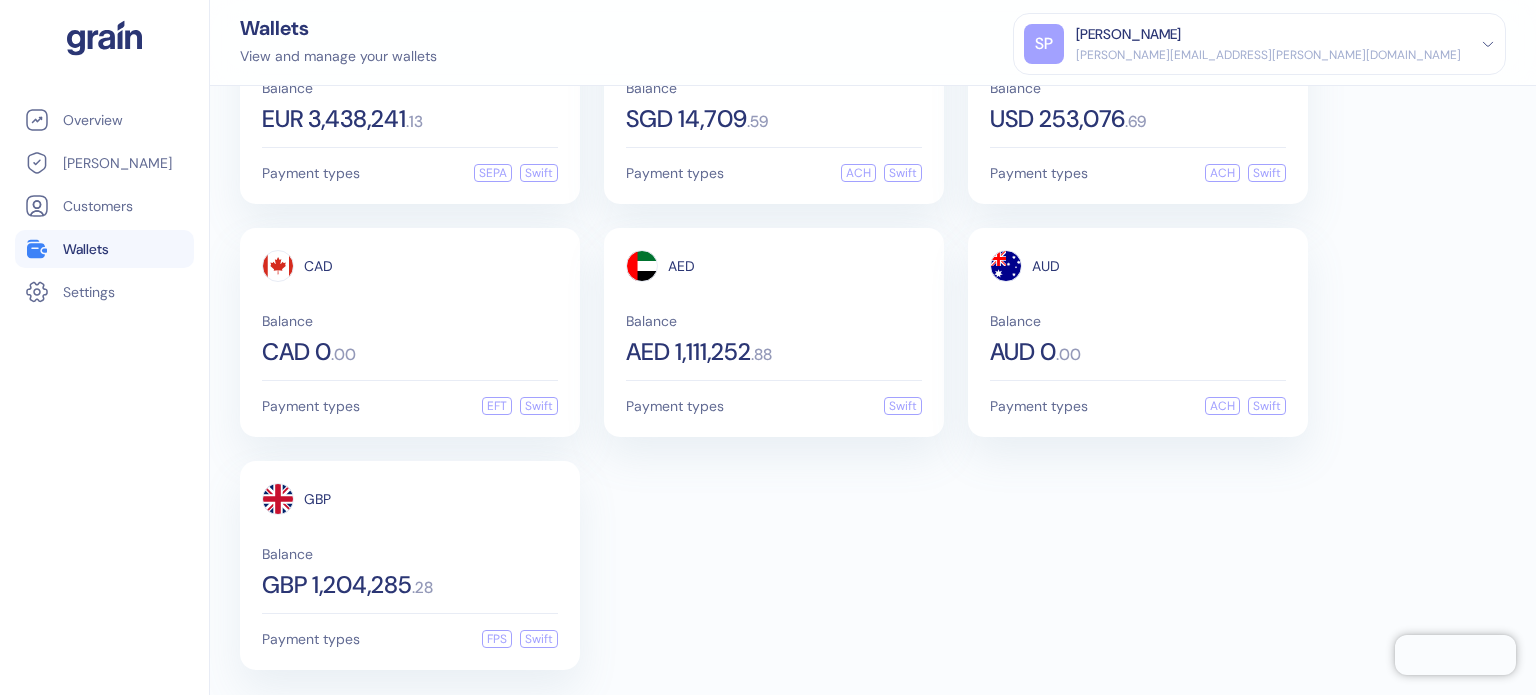 scroll, scrollTop: 0, scrollLeft: 0, axis: both 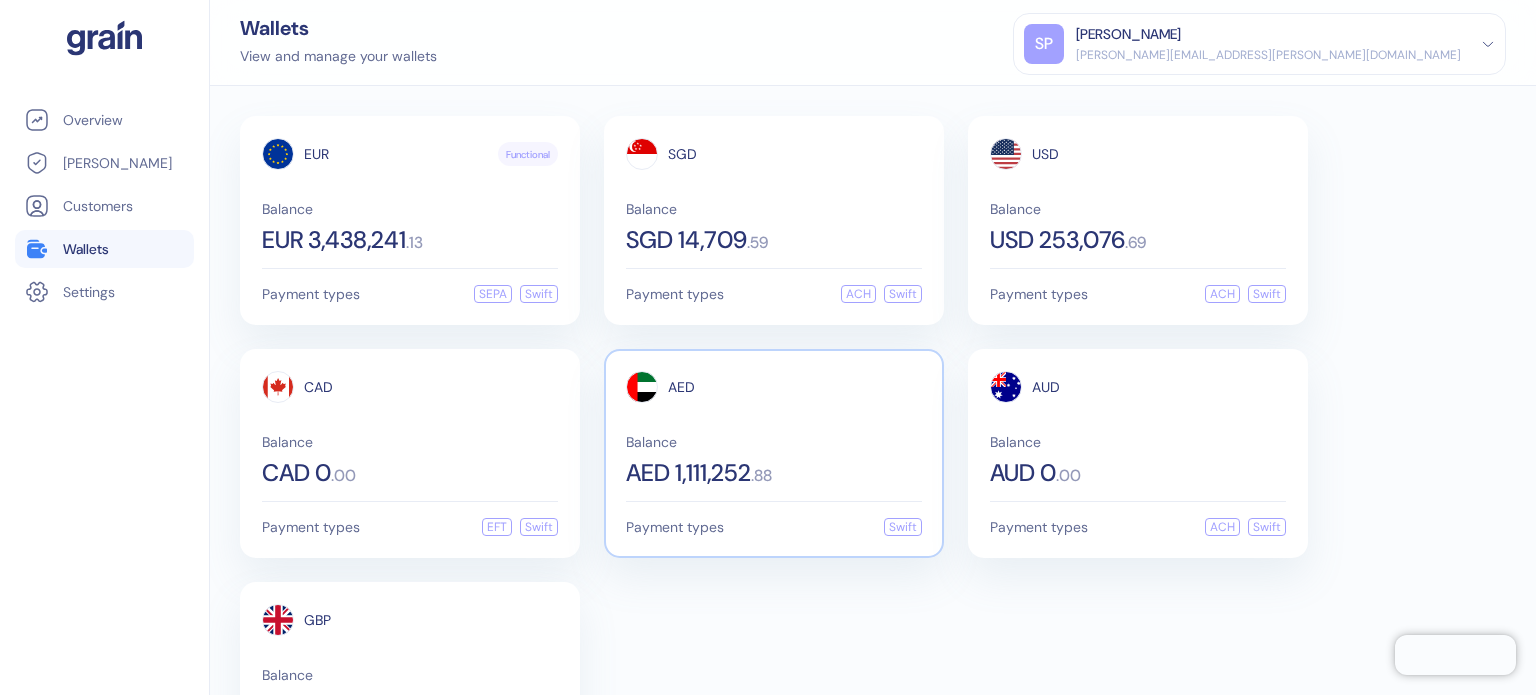 click on "Balance" at bounding box center (774, 442) 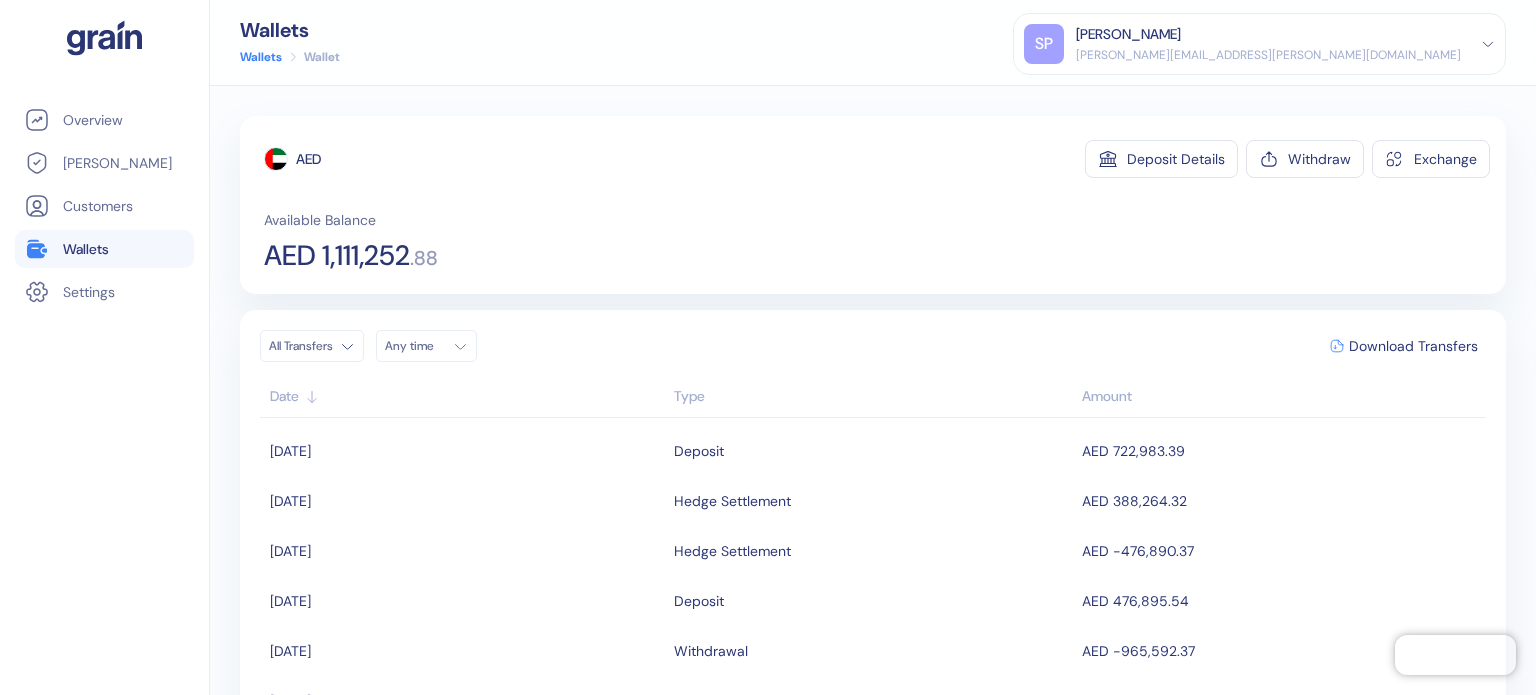 click on "AED Deposit Details Withdraw Exchange Available Balance AED 1,111,252 . 88 All Transfers Any time Download Transfers Date Type Amount 07/08/2025 Deposit AED 722,983.39 07/07/2025 Hedge Settlement AED 388,264.32 07/03/2025 Hedge Settlement AED -476,890.37 07/02/2025 Deposit AED 476,895.54 06/25/2025 Withdrawal AED -965,592.37 06/25/2025 Hedge Settlement AED 965,581.9 06/24/2025 Hedge Settlement AED -850,803.88 06/24/2025 Deposit AED 850,814.35 06/23/2025 Withdrawal AED -433,669.7 06/23/2025 Hedge Settlement AED 433,620.53 06/19/2025 Hedge Settlement AED -716,365.33 06/18/2025 Deposit AED 716,369.26 06/13/2025 Withdrawal AED -208,411.76 06/13/2025 Hedge Settlement AED 208,411.76 06/11/2025 Withdrawal AED -407,433.85 06/11/2025 Hedge Settlement AED -566,571.25 06/11/2025 Deposit AED 566,588.32 06/04/2025 Hedge Settlement AED -693,198.7 06/03/2025 Hedge Settlement AED 407,433.85 06/03/2025 Deposit AED 693,205.55 First 1 Last 1-20 of 576 Results" at bounding box center [873, 390] 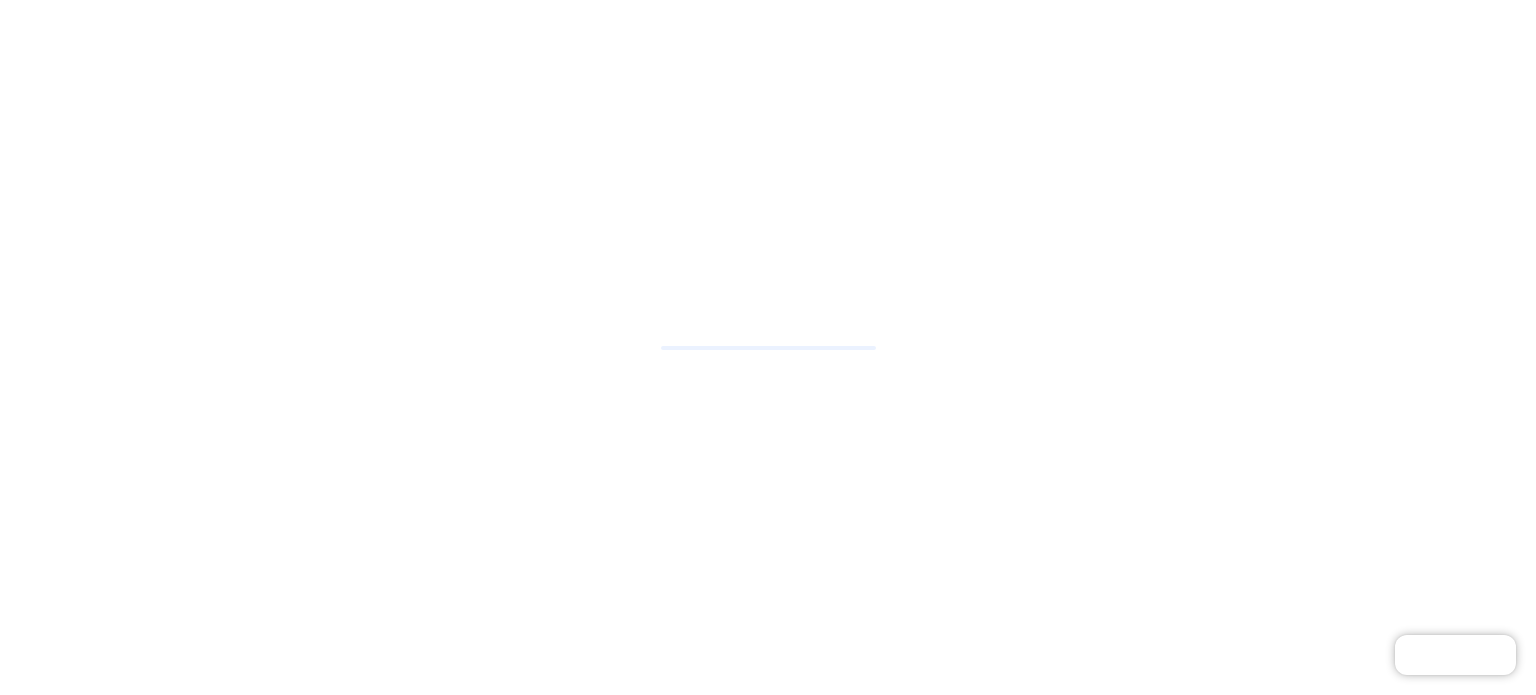 scroll, scrollTop: 0, scrollLeft: 0, axis: both 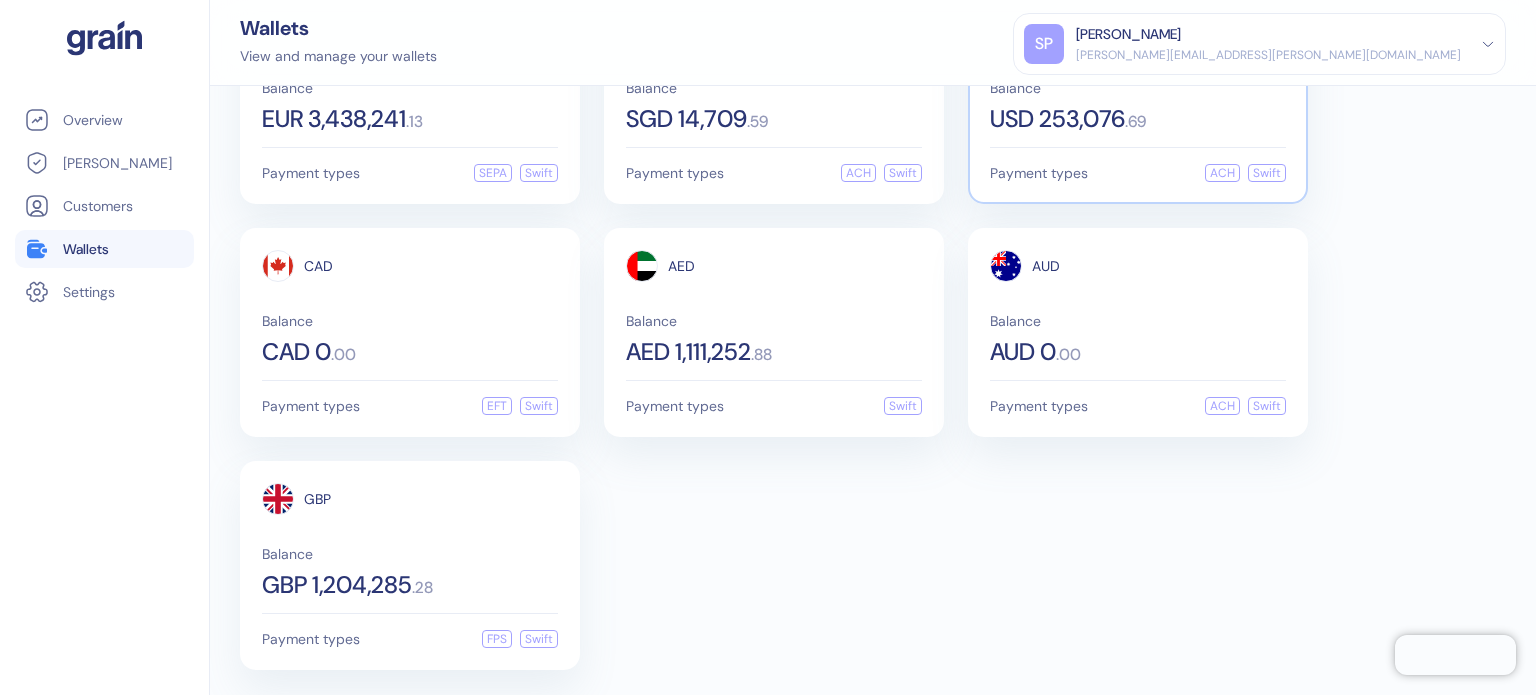 click on "Balance" at bounding box center (1138, 88) 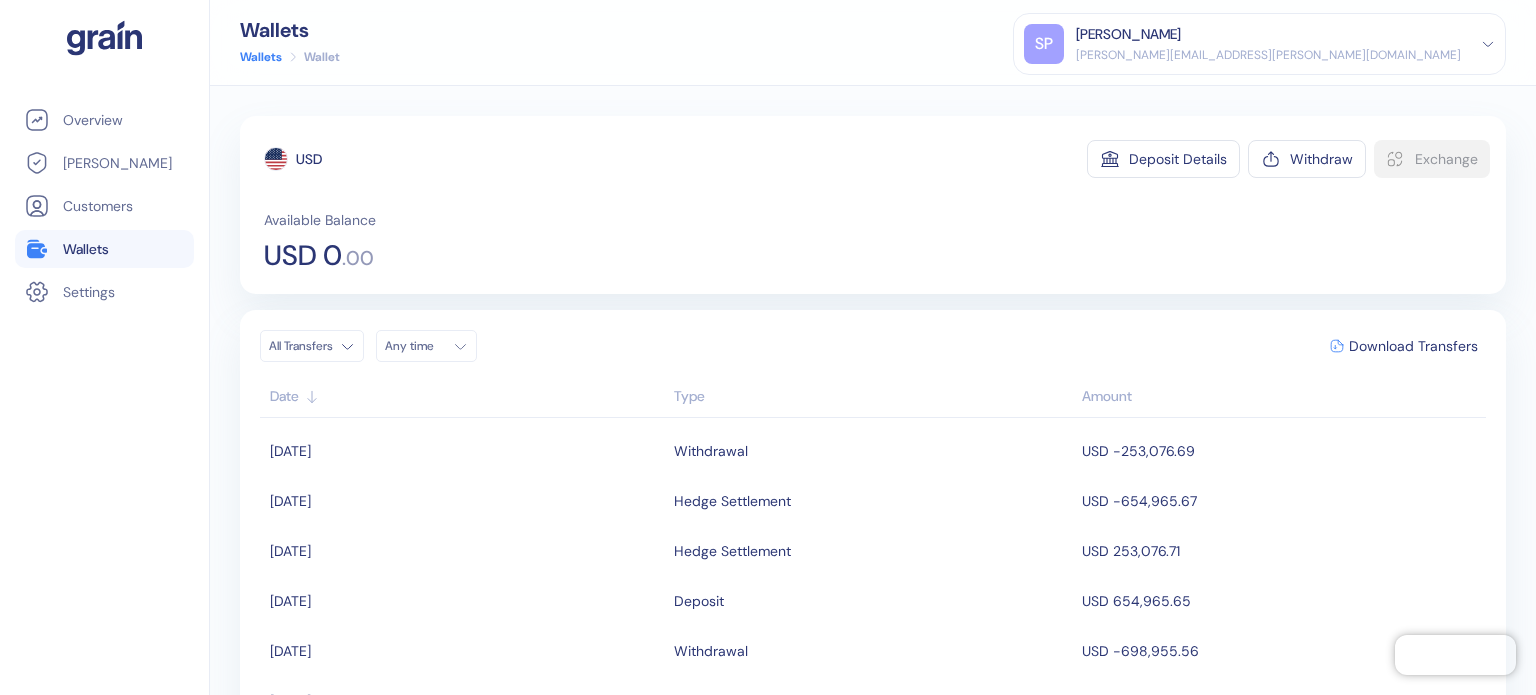 click on "Available Balance USD 0 . 00" at bounding box center [877, 240] 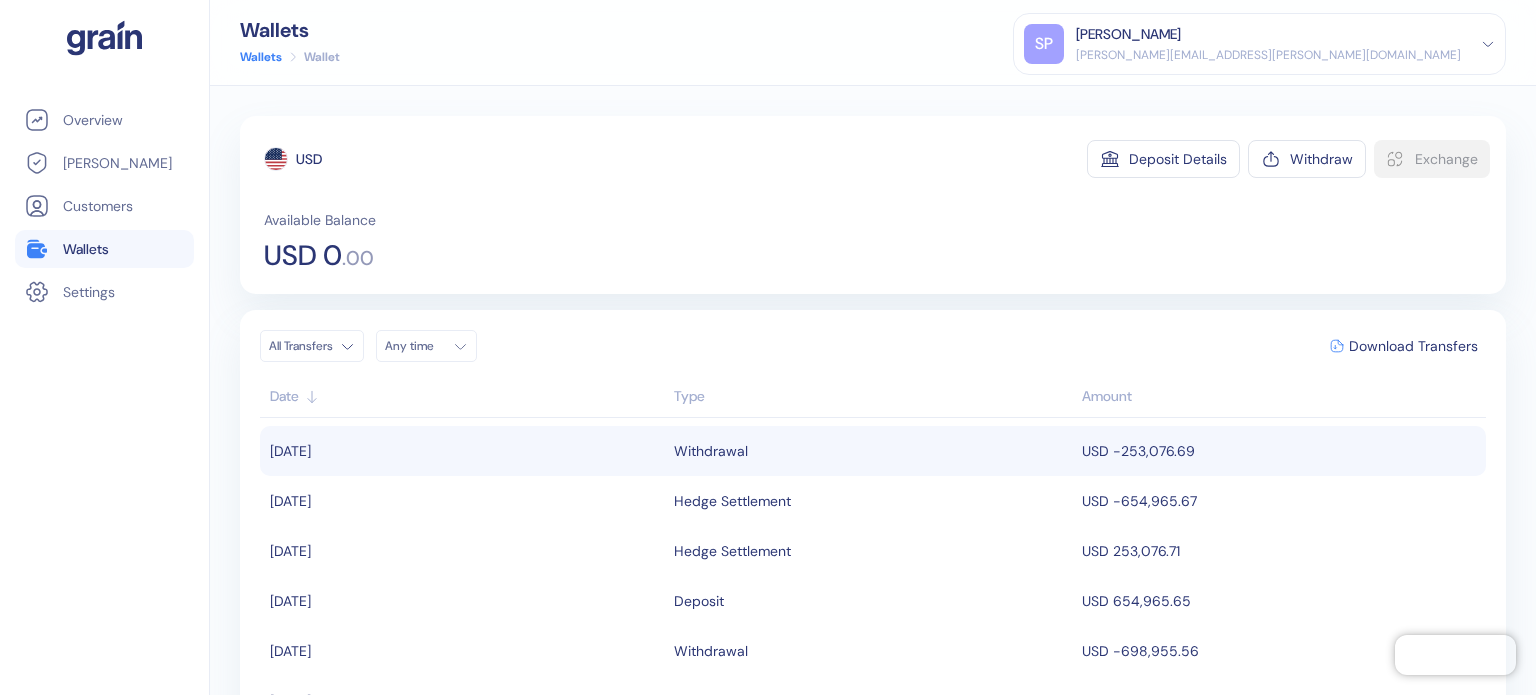 click on "USD -253,076.69" at bounding box center [1281, 451] 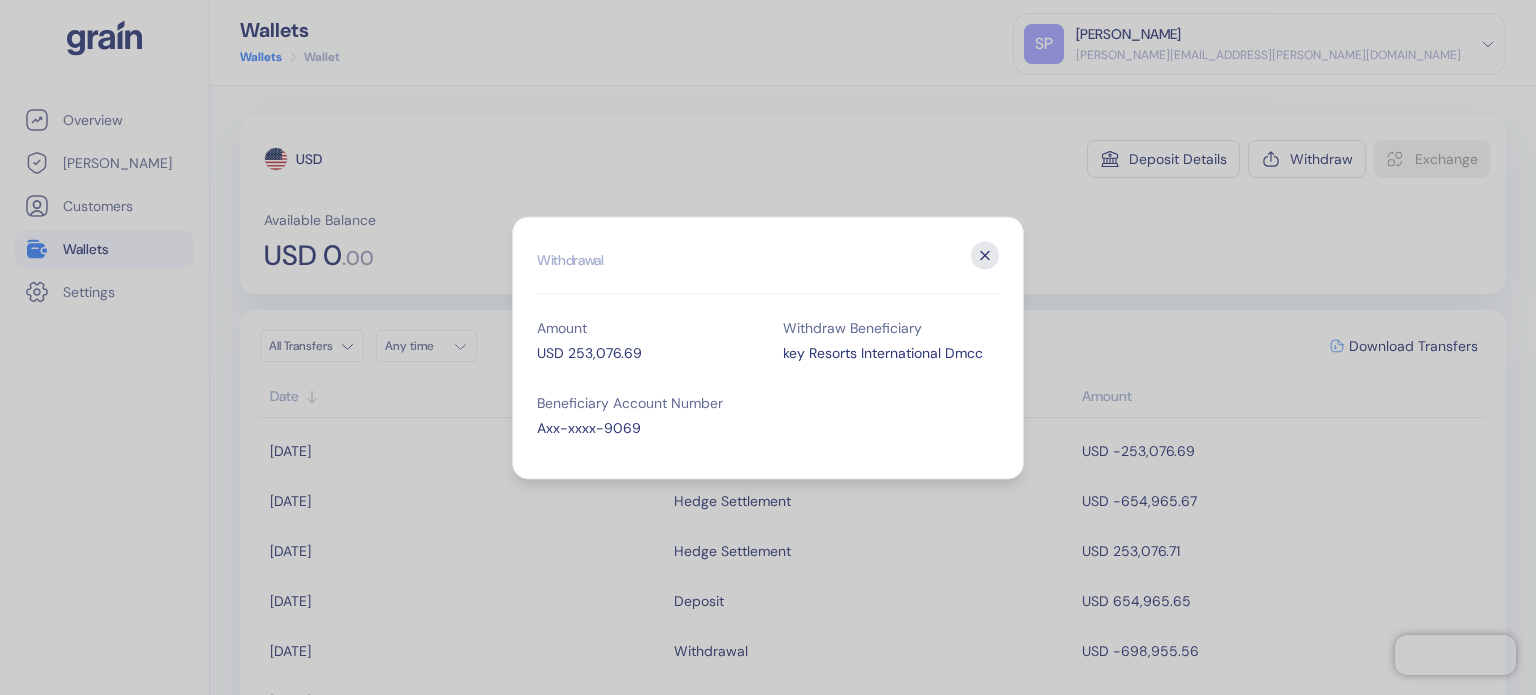 click 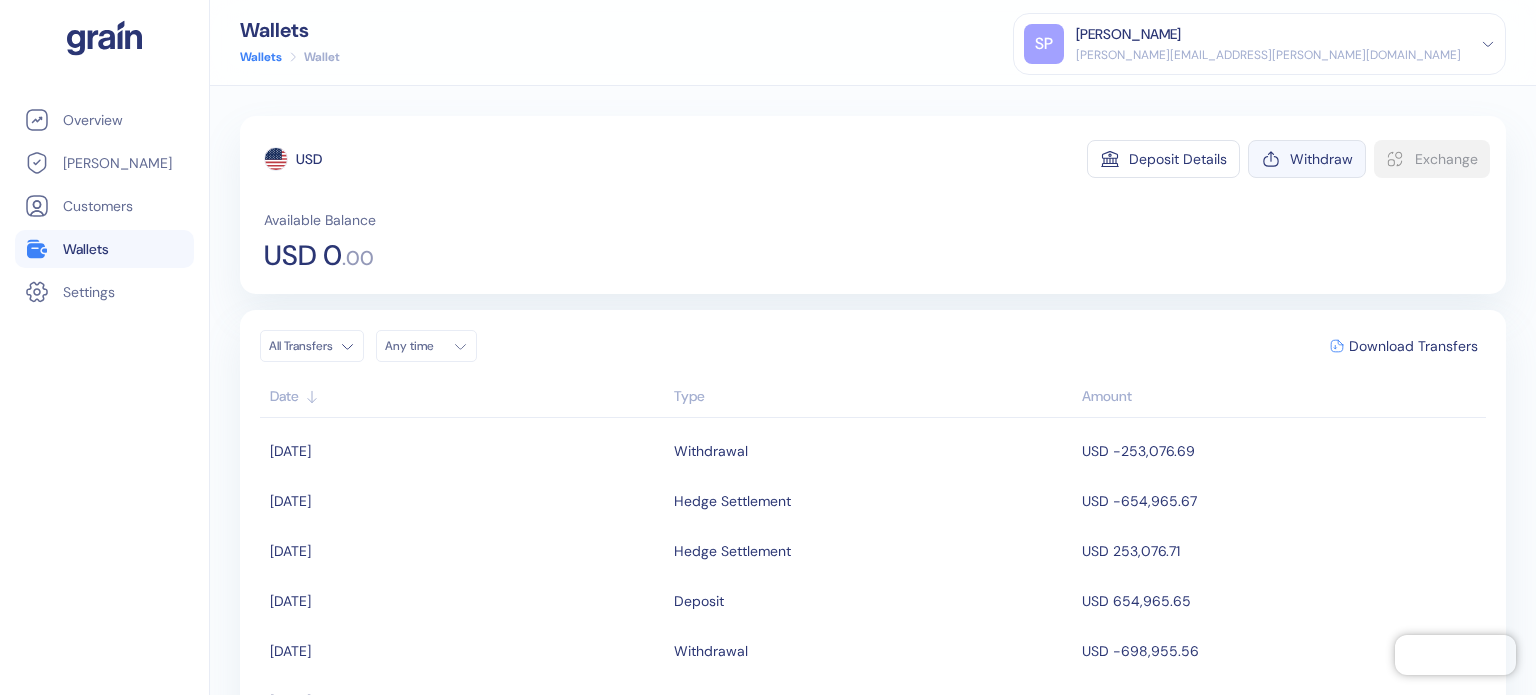 click on "Withdraw" at bounding box center [1307, 159] 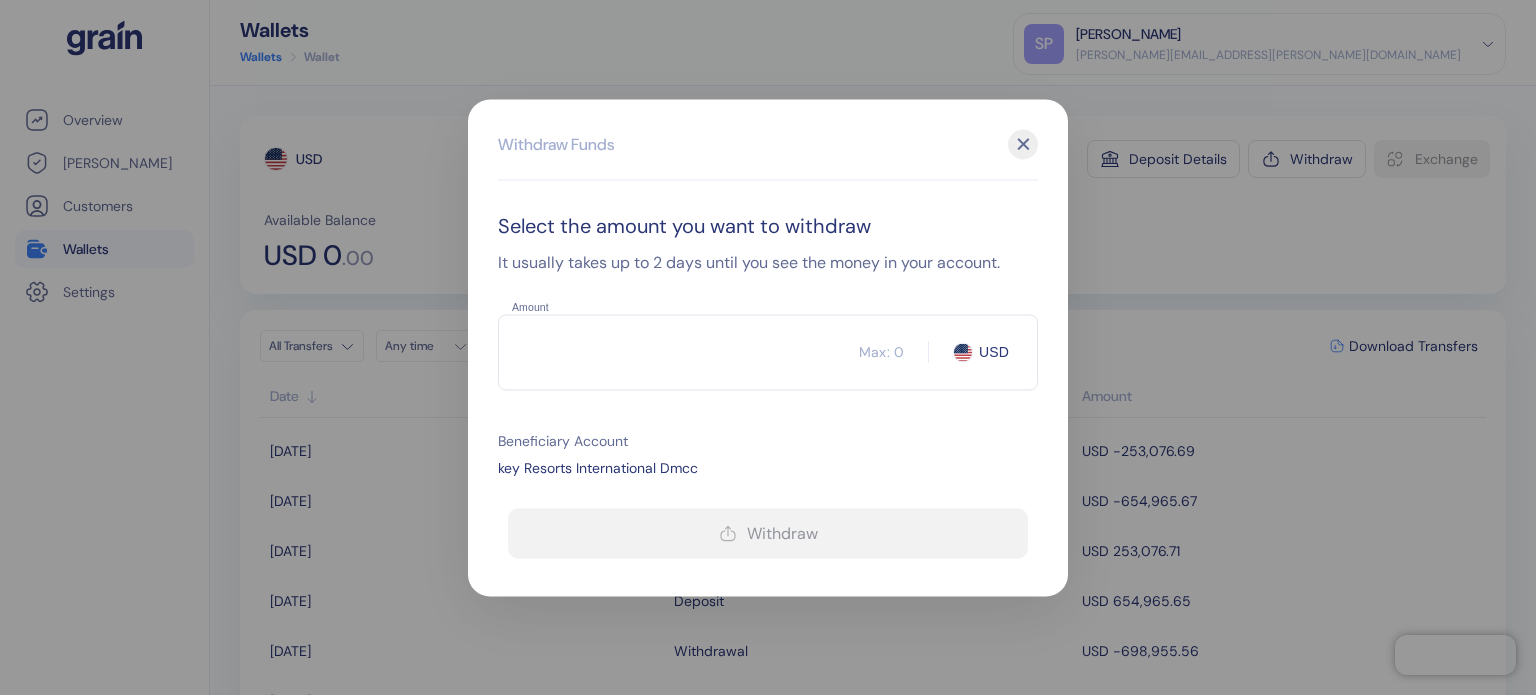click on "Amount" at bounding box center (678, 352) 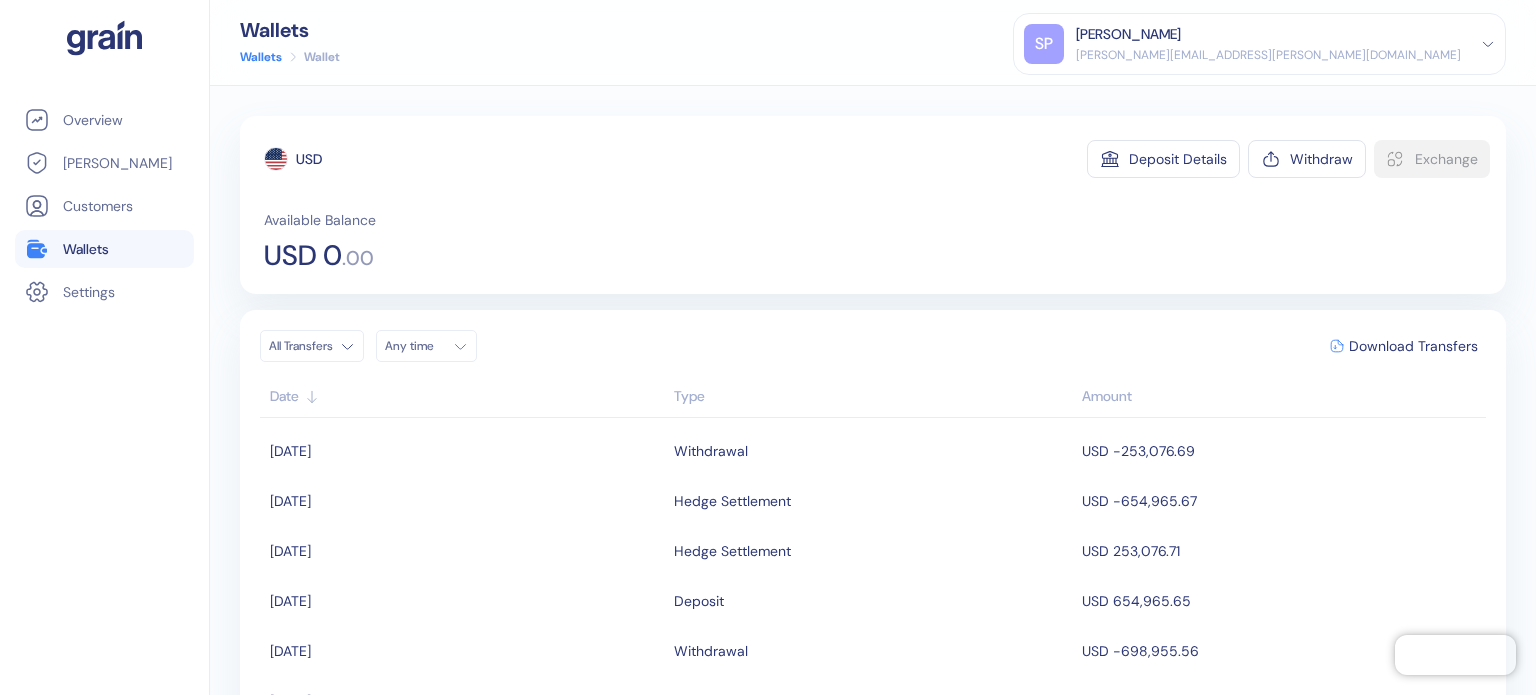 click on "Wallets" at bounding box center [86, 249] 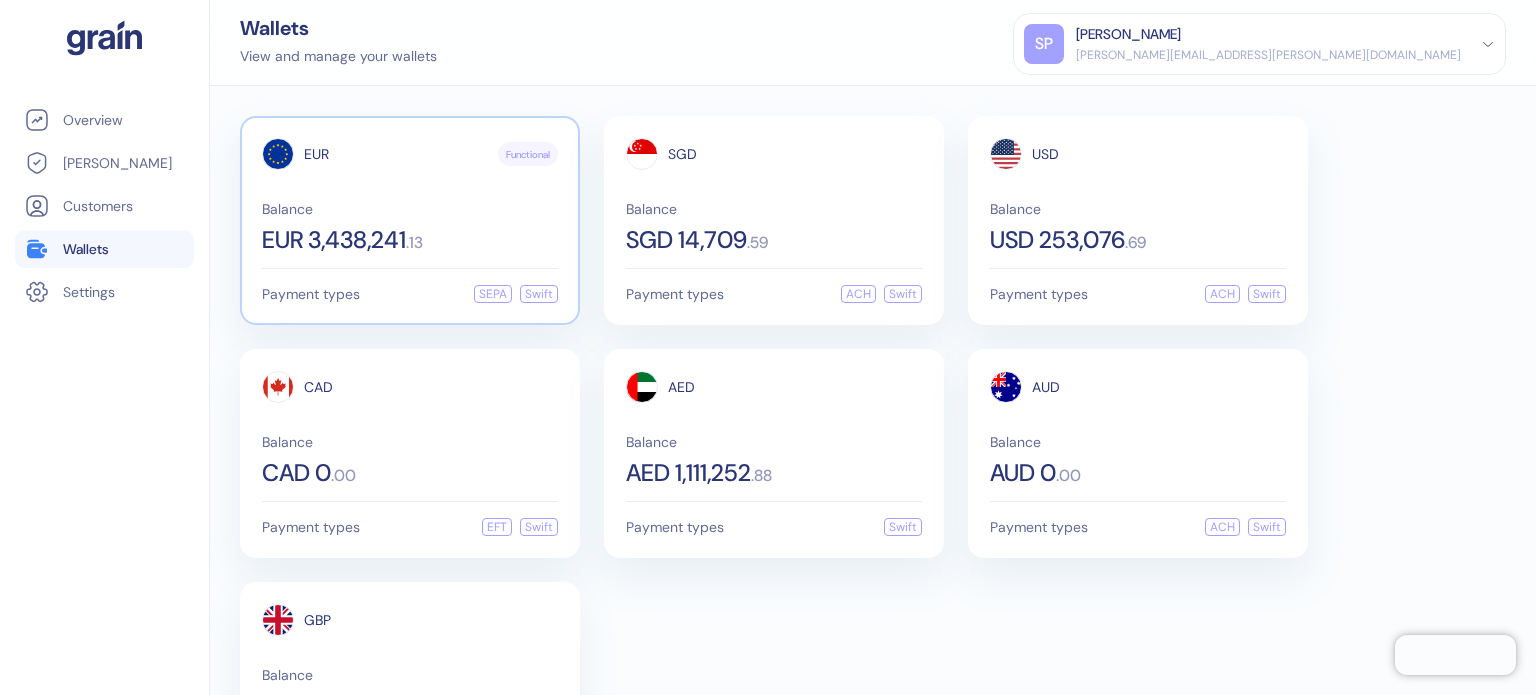 scroll, scrollTop: 121, scrollLeft: 0, axis: vertical 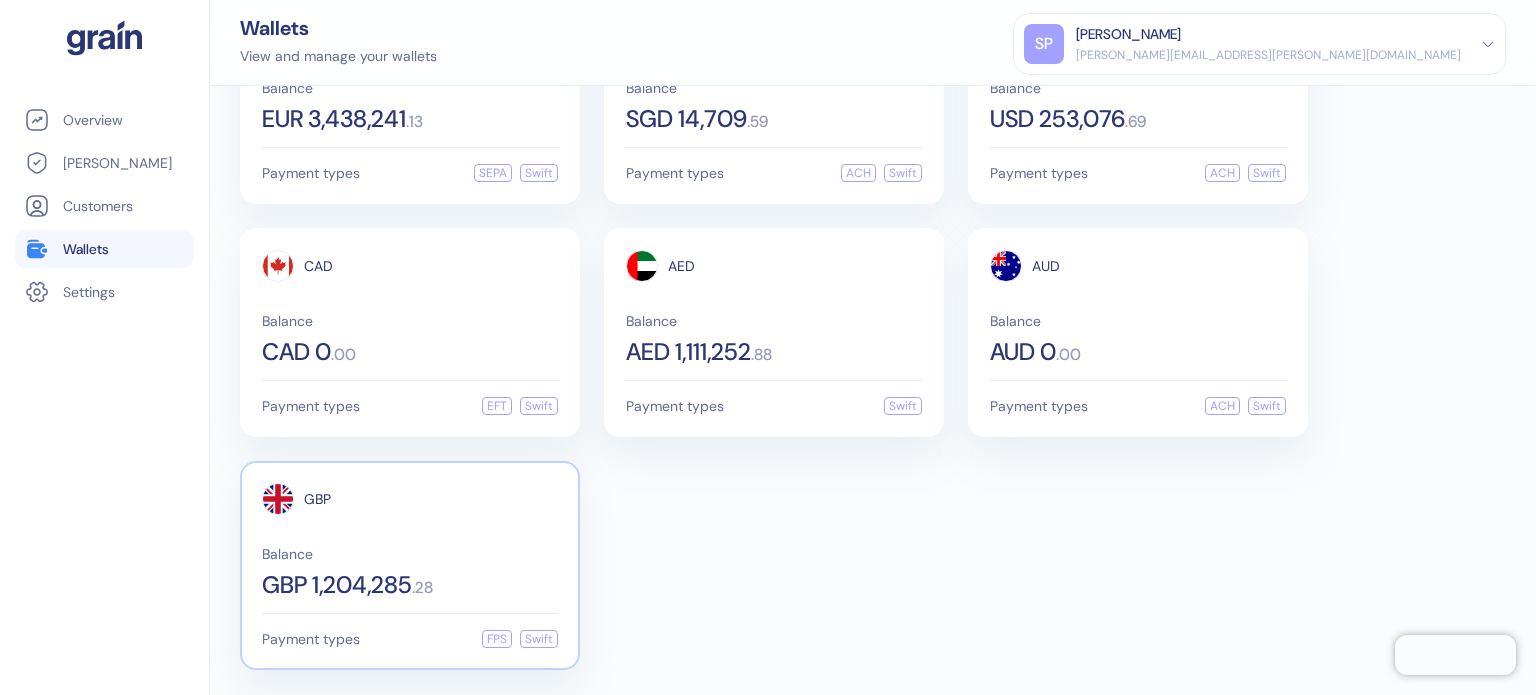 click on "Balance" at bounding box center (410, 554) 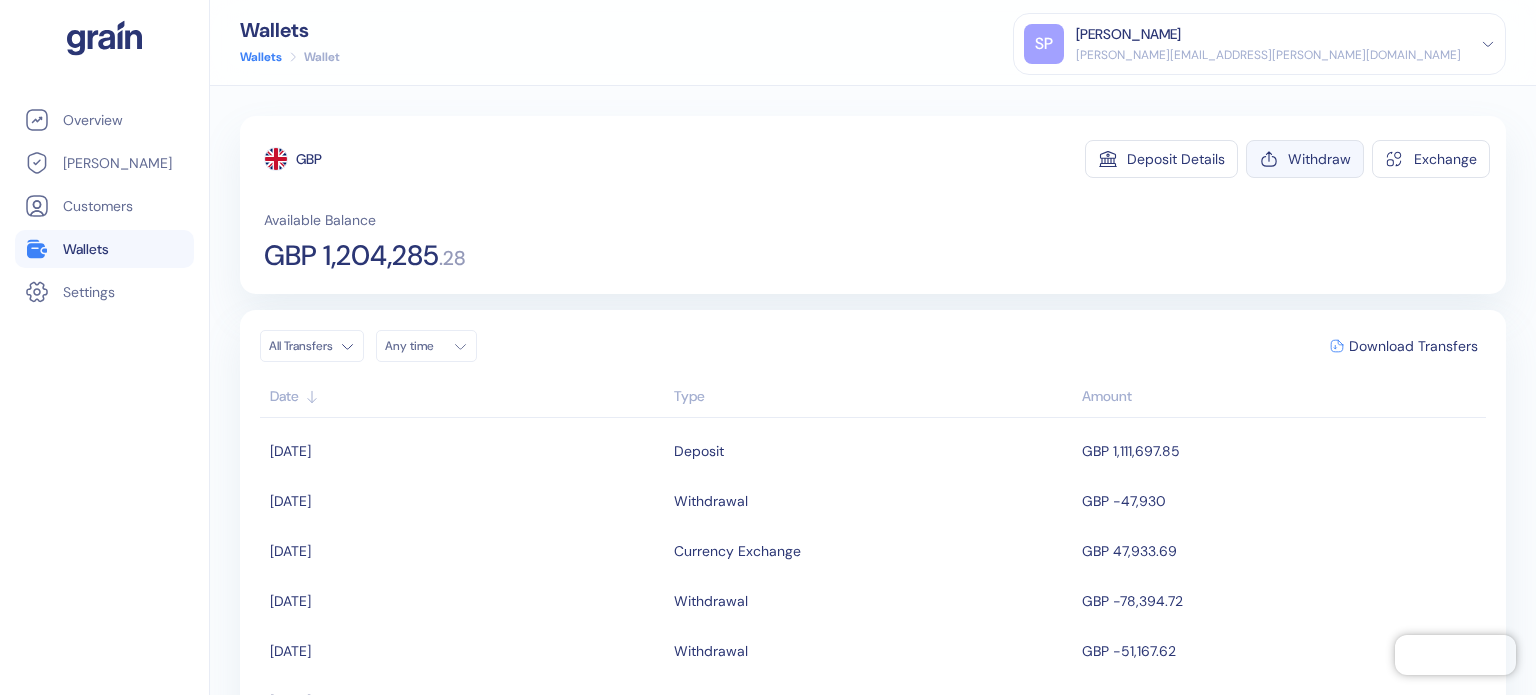 click on "Withdraw" at bounding box center [1319, 159] 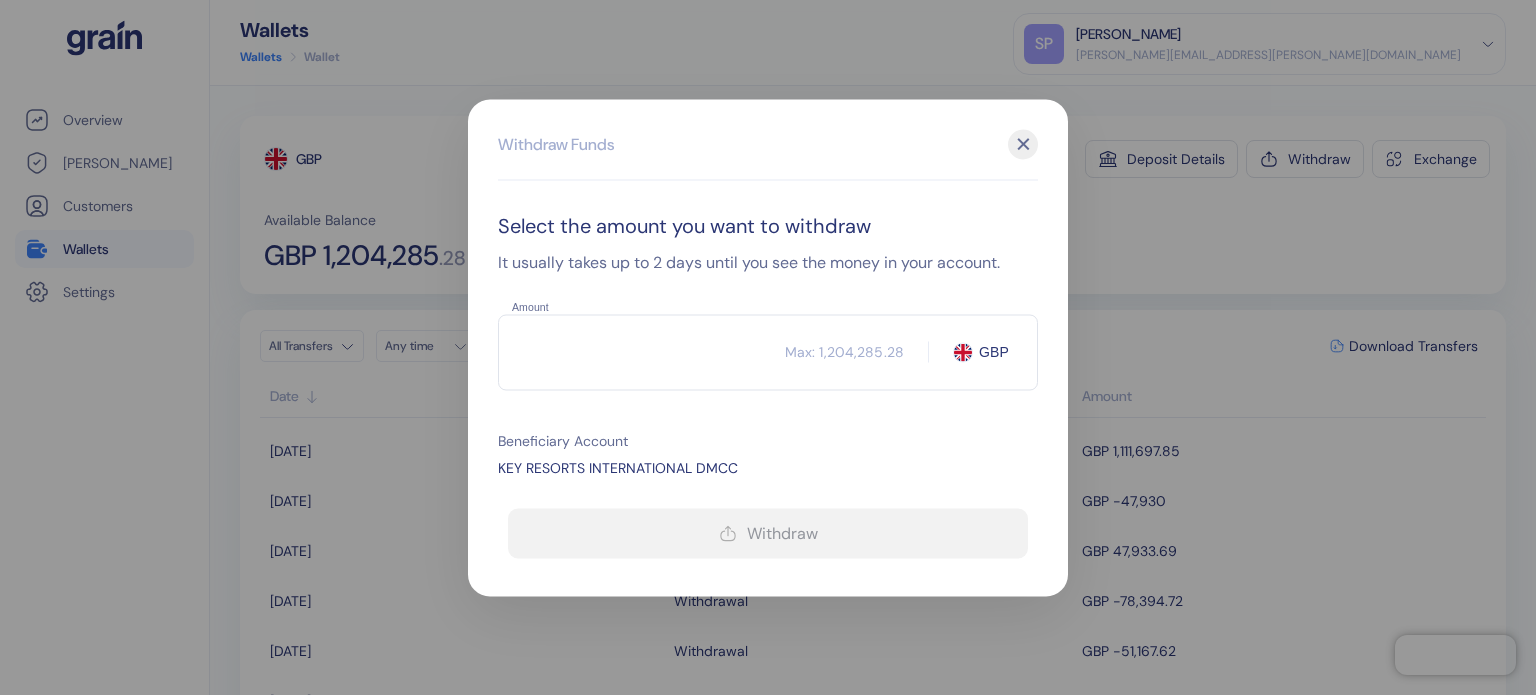 click on "Amount" at bounding box center [641, 352] 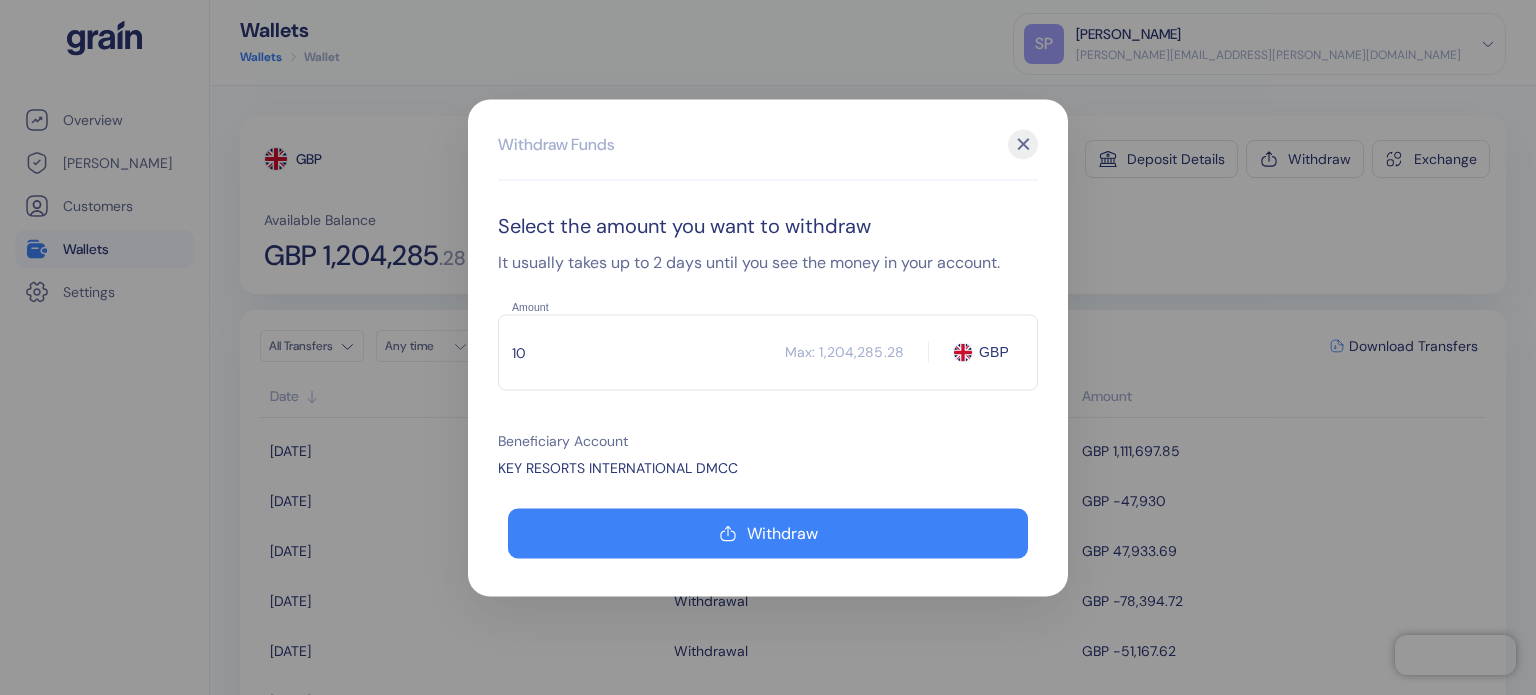 type on "10" 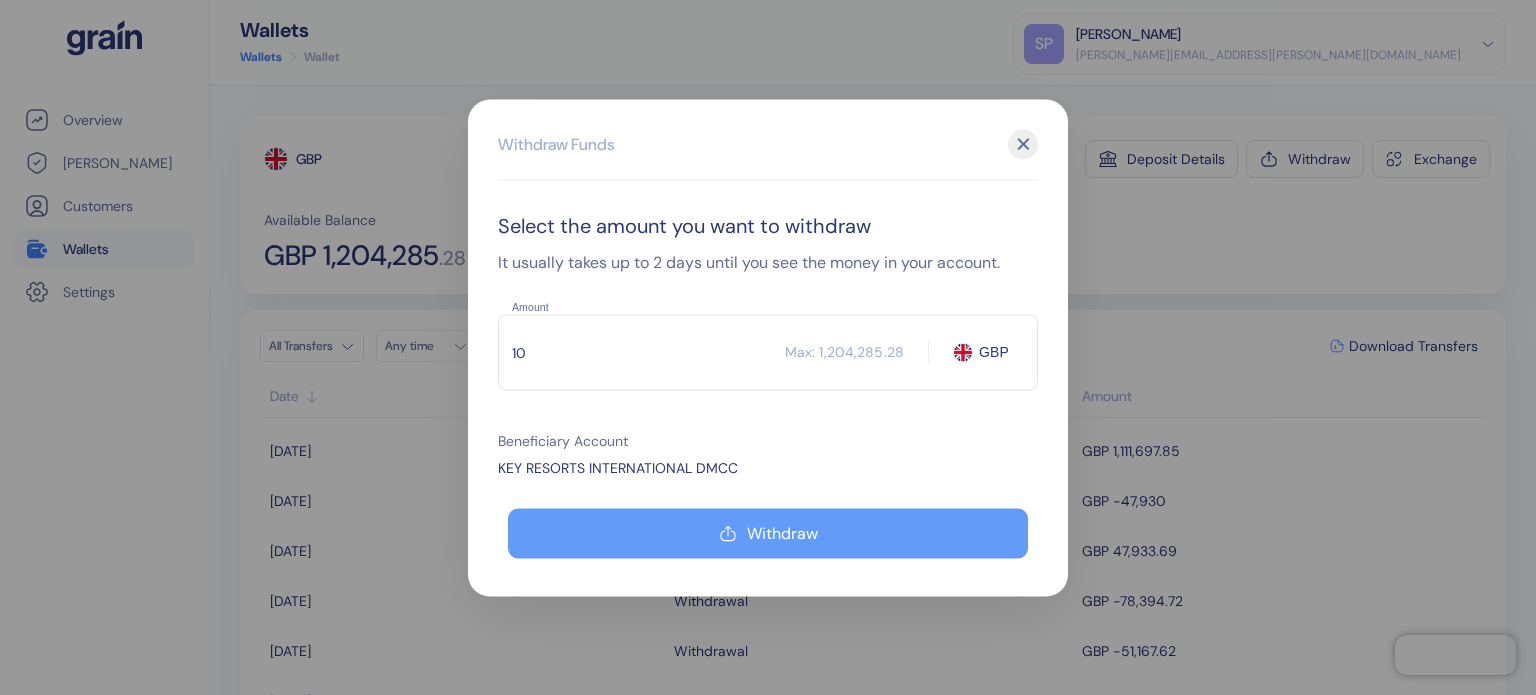 click on "Withdraw" at bounding box center [782, 533] 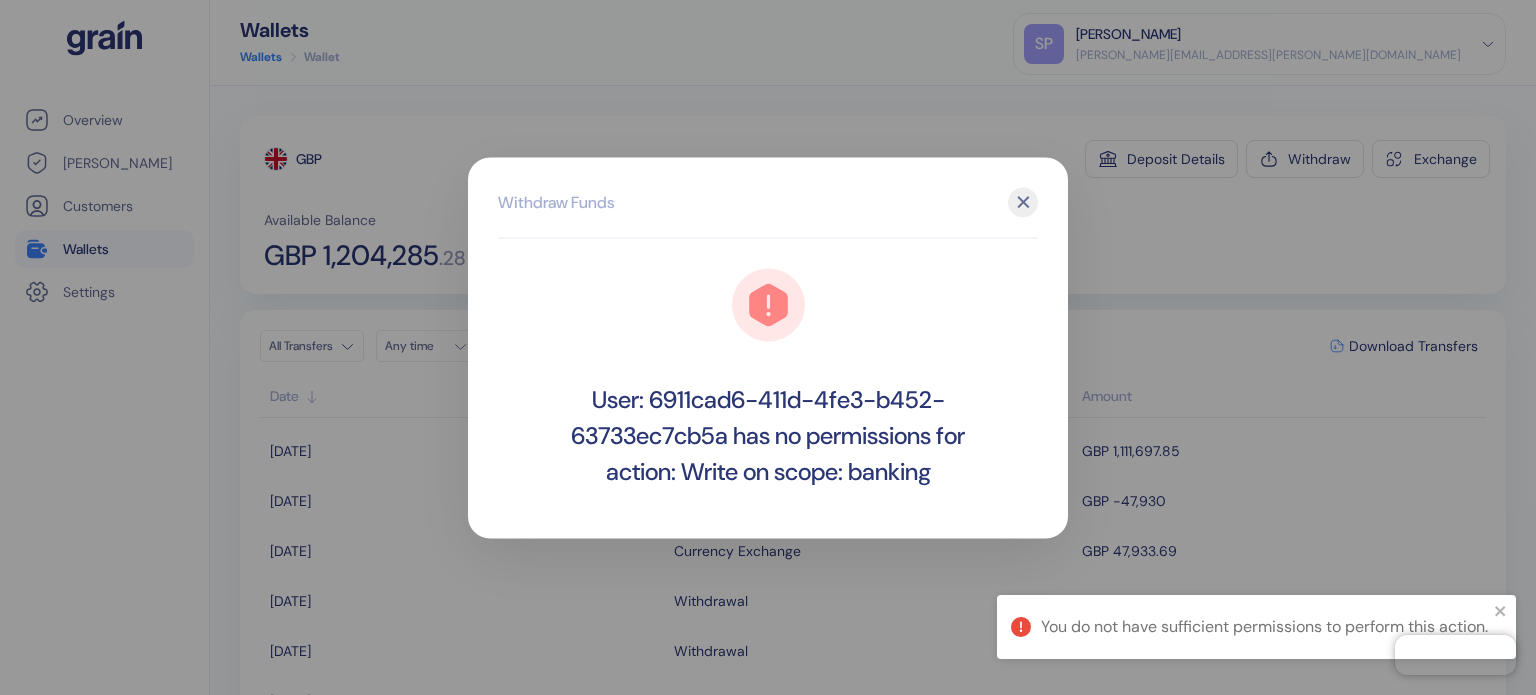 click on "✕" at bounding box center (1023, 202) 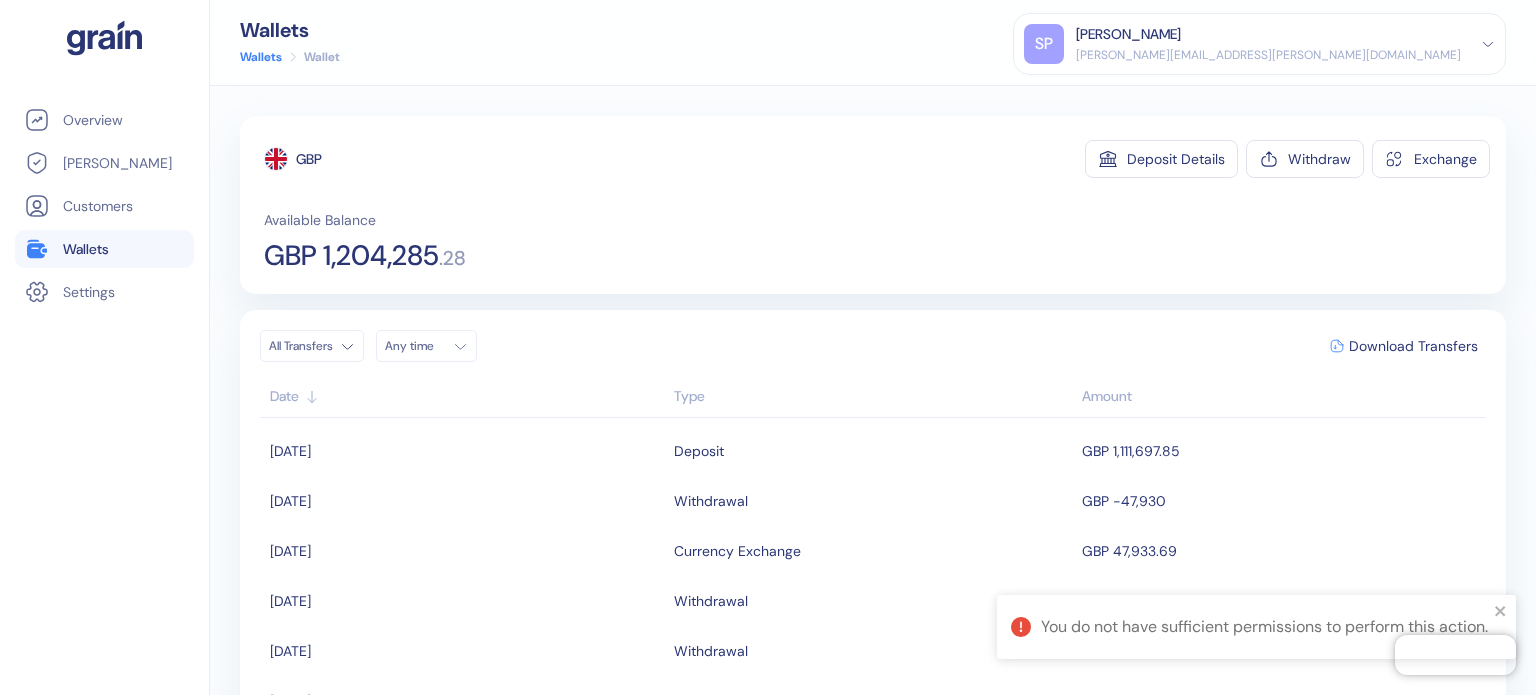 click on "Wallets" at bounding box center (104, 249) 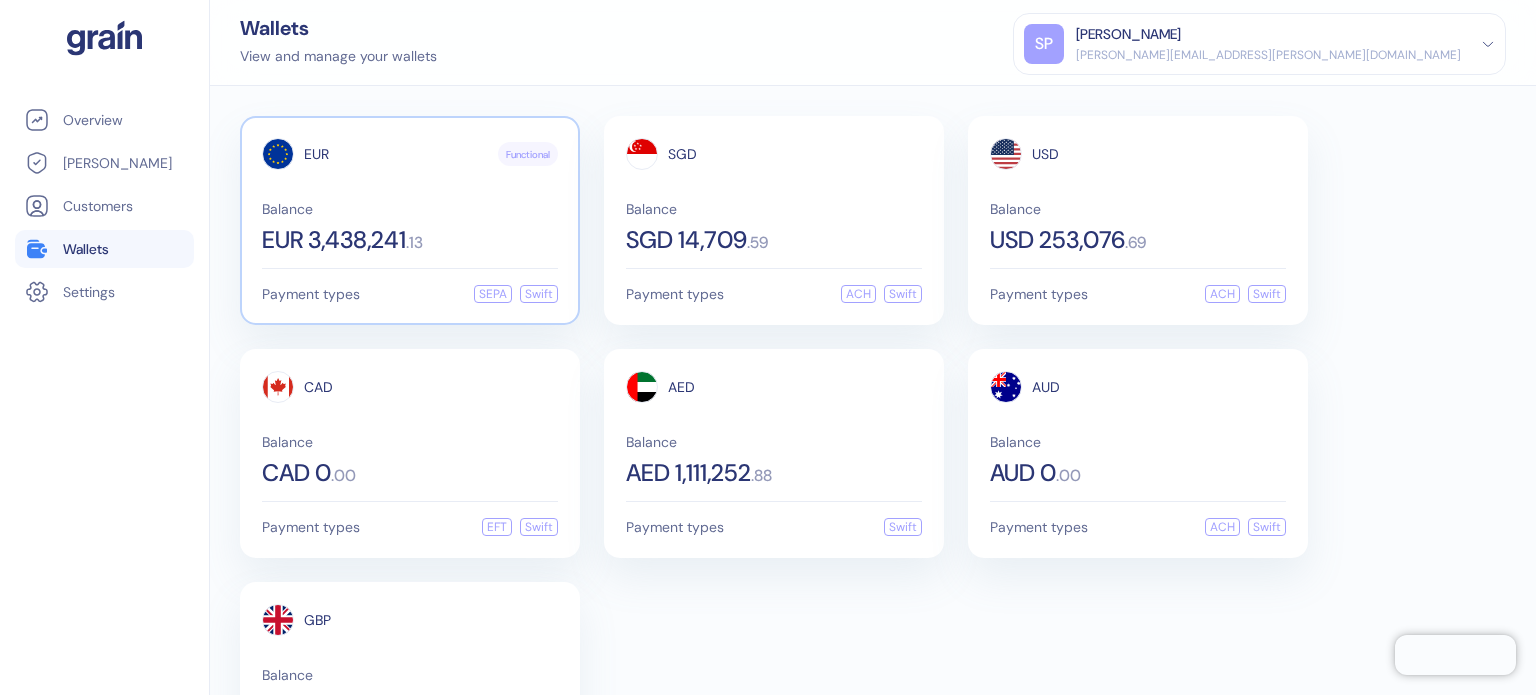 click on "EUR Functional" at bounding box center (410, 154) 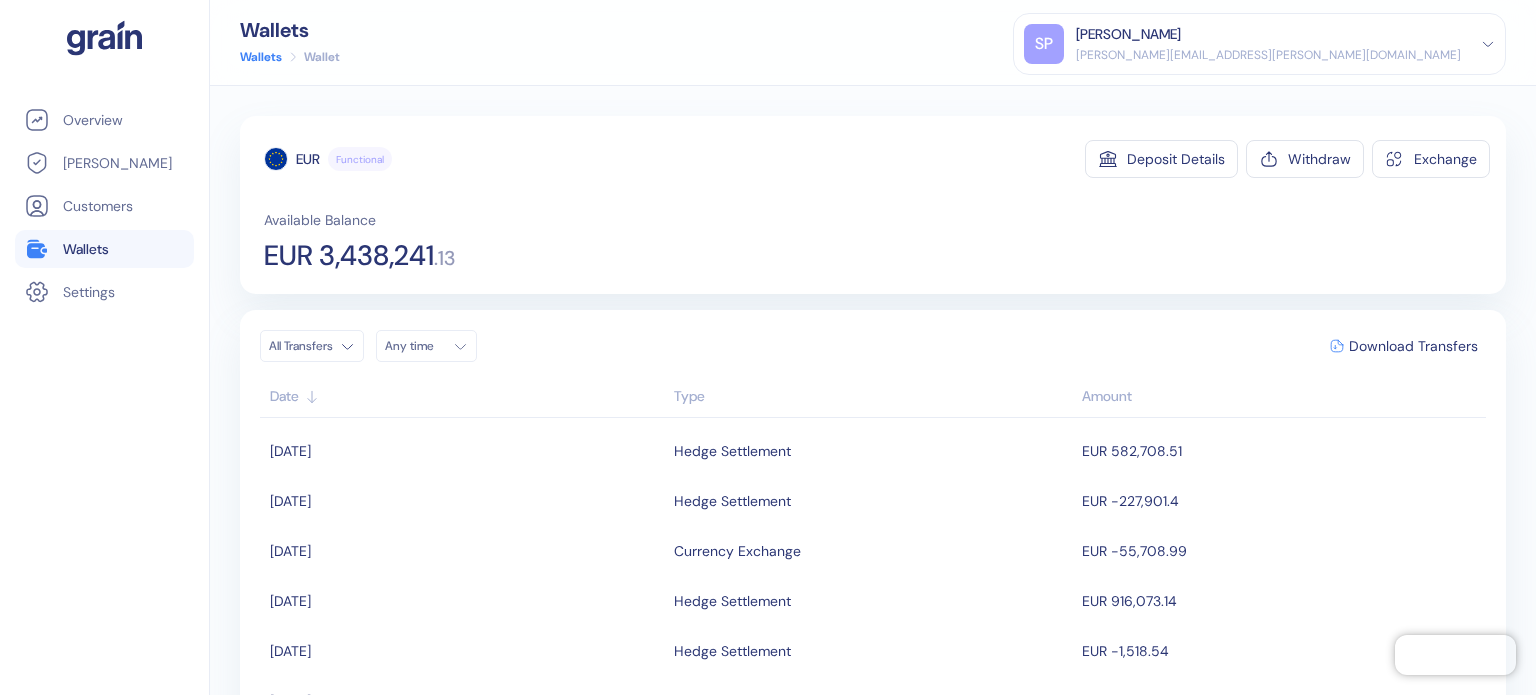 click on "Pingdom Check: App Online Overview [PERSON_NAME] Customers Wallets Settings Wallets Wallets Wallet [PERSON_NAME] Patil [EMAIL_ADDRESS][PERSON_NAME][DOMAIN_NAME] Sign Out EUR Functional Deposit Details Withdraw Exchange Available Balance EUR 3,438,241 . 13 All Transfers Any time Download Transfers Date Type Amount [DATE] Hedge Settlement EUR 582,708.51 [DATE] Hedge Settlement EUR -227,901.4 [DATE] Currency Exchange EUR -55,708.99 [DATE] Hedge Settlement EUR 916,073.14 [DATE] Hedge Settlement EUR -1,518.54 [DATE] Hedge Settlement EUR -22,293.2 [DATE] Hedge Settlement EUR -629,866.04 [DATE] Hedge Settlement EUR -94,772.56 [DATE] Withdrawal EUR -2,000,000 [DATE] Deposit EUR 663,081.17 [DATE] Withdrawal EUR -1,124.26 [DATE] Hedge Settlement EUR 174,933.99 [DATE] Hedge Settlement EUR 1,682,435.89 [DATE] Hedge Settlement EUR -60,098.43 [DATE] Hedge Settlement EUR -490,064.18 [DATE] Hedge Settlement EUR -25,596.65 [DATE] Hedge Settlement EUR 34,766.57 [DATE] [DATE]" at bounding box center (768, 347) 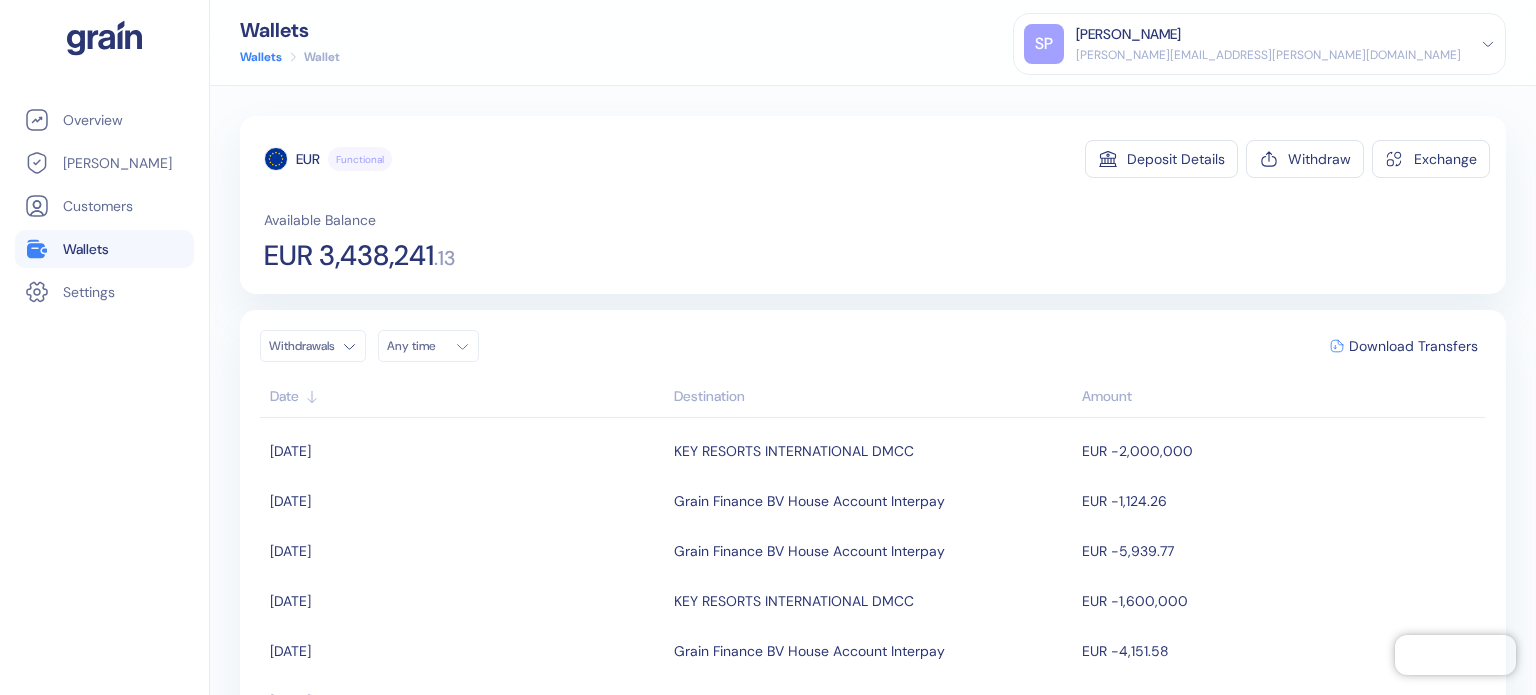 click on "Withdrawals Any time Download Transfers Date Destination Amount [DATE] KEY RESORTS INTERNATIONAL DMCC EUR -2,000,000 [DATE] Grain Finance BV   House Account Interpay EUR -1,124.26 [DATE] Grain Finance BV   House Account Interpay EUR -5,939.77 [DATE] KEY RESORTS INTERNATIONAL DMCC EUR -1,600,000 [DATE] Grain Finance BV   House Account Interpay EUR -4,151.58 [DATE] Grain Finance BV   House Account Interpay EUR -4,042.32 [DATE] KEY RESORTS INTERNATIONAL DMCC EUR -2,000,000 [DATE] Grain Finance BV   House Account Interpay EUR -7,145.94 [DATE] KEY RESORTS INTERNATIONAL DMCC EUR -2,000,000 [DATE] Grain Finance BV   House Account Interpay EUR -18,916.91 [DATE] KEY RESORTS INTERNATIONAL DMCC EUR -2,000,000 [DATE] Grain Finance BV   House Account Interpay EUR -7,873.57 [DATE] Grain Finance BV   House Account Interpay EUR -4,739.35 [DATE] Grain Finance BV   House Account Interpay EUR -3,843.66 [DATE] Grain Finance BV   House Account Interpay EUR -5,668.27 1" at bounding box center [873, 560] 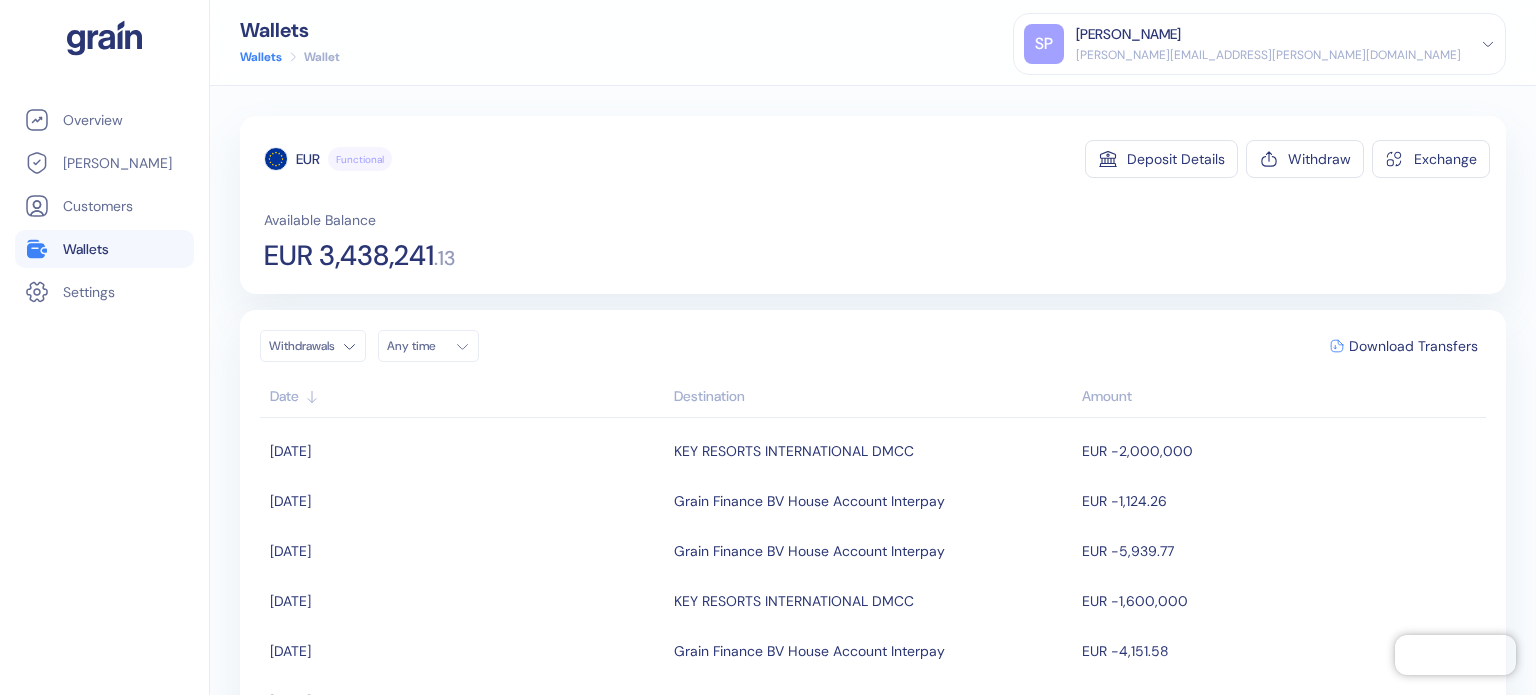 click on "Available Balance EUR 3,438,241 . 13" 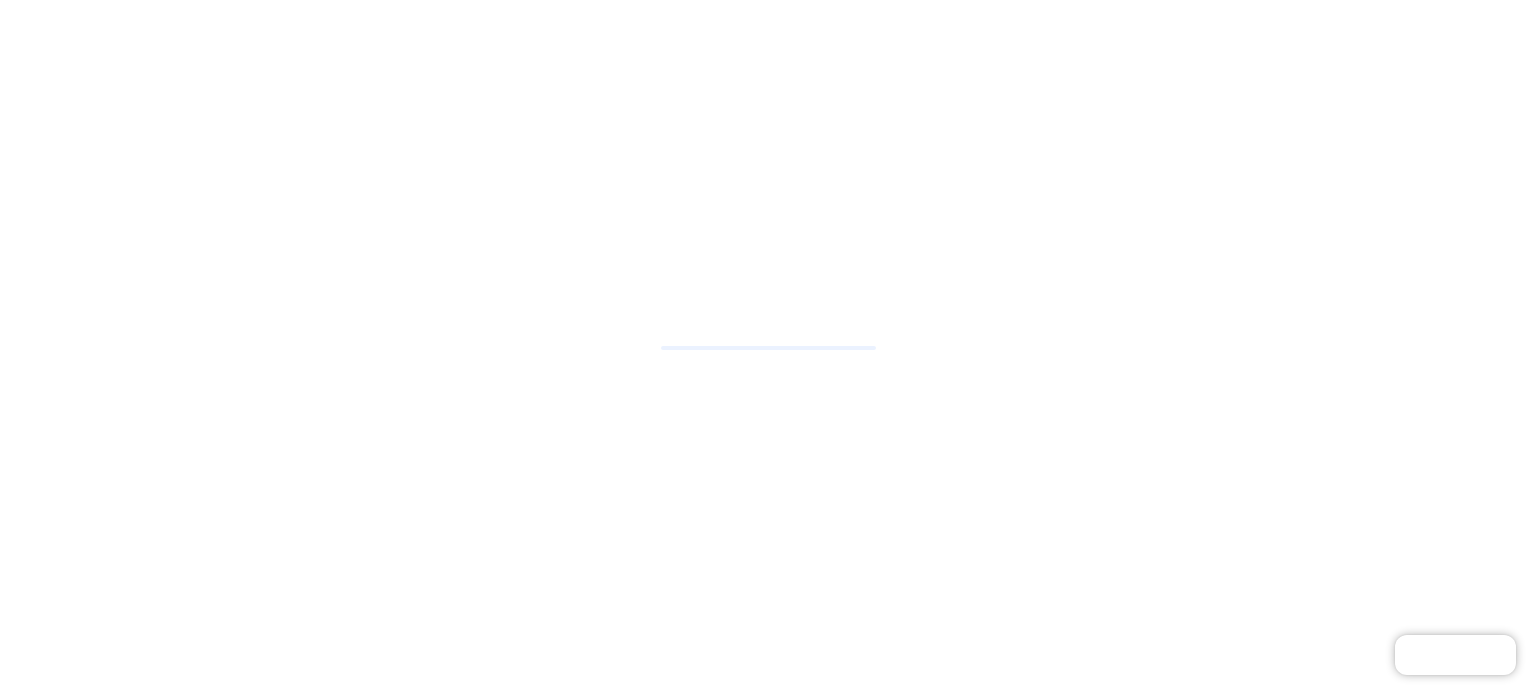 scroll, scrollTop: 0, scrollLeft: 0, axis: both 